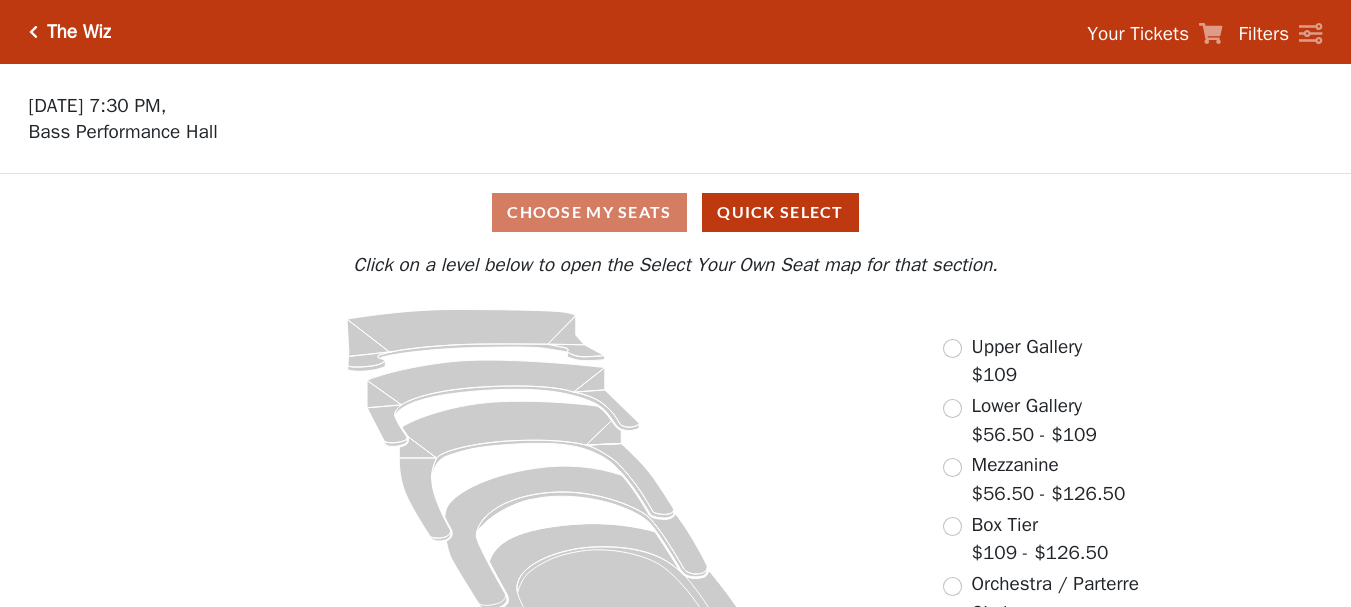 scroll, scrollTop: 0, scrollLeft: 0, axis: both 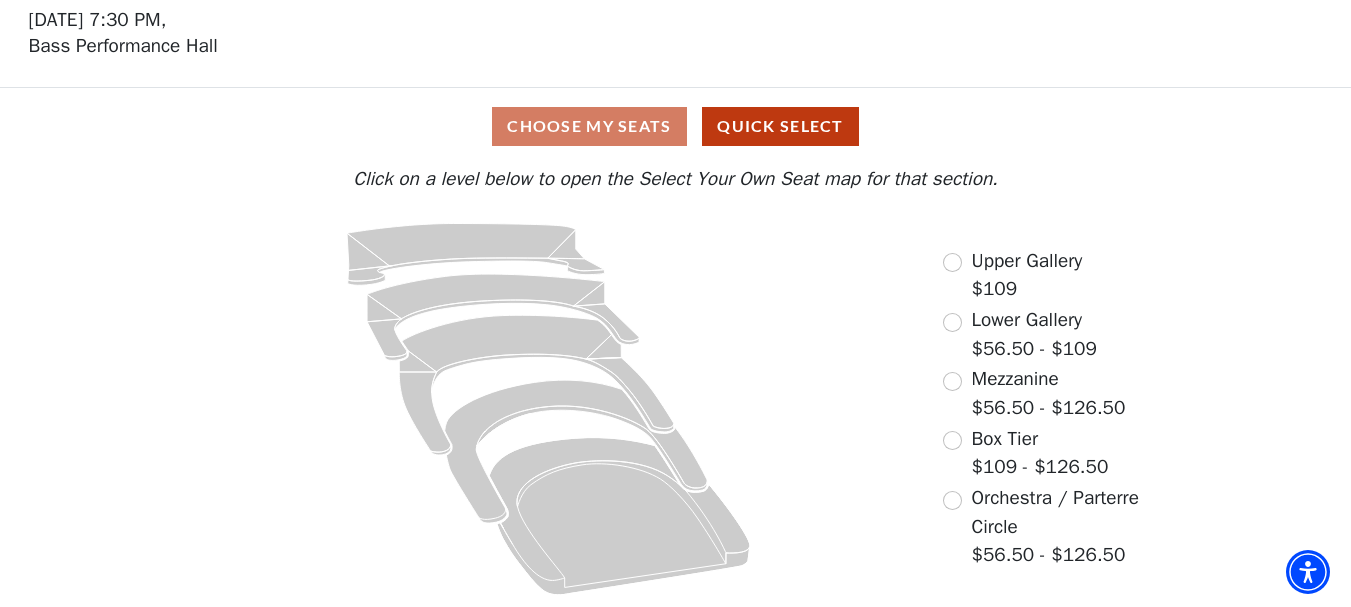 click on "Upper Gallery" at bounding box center [1027, 261] 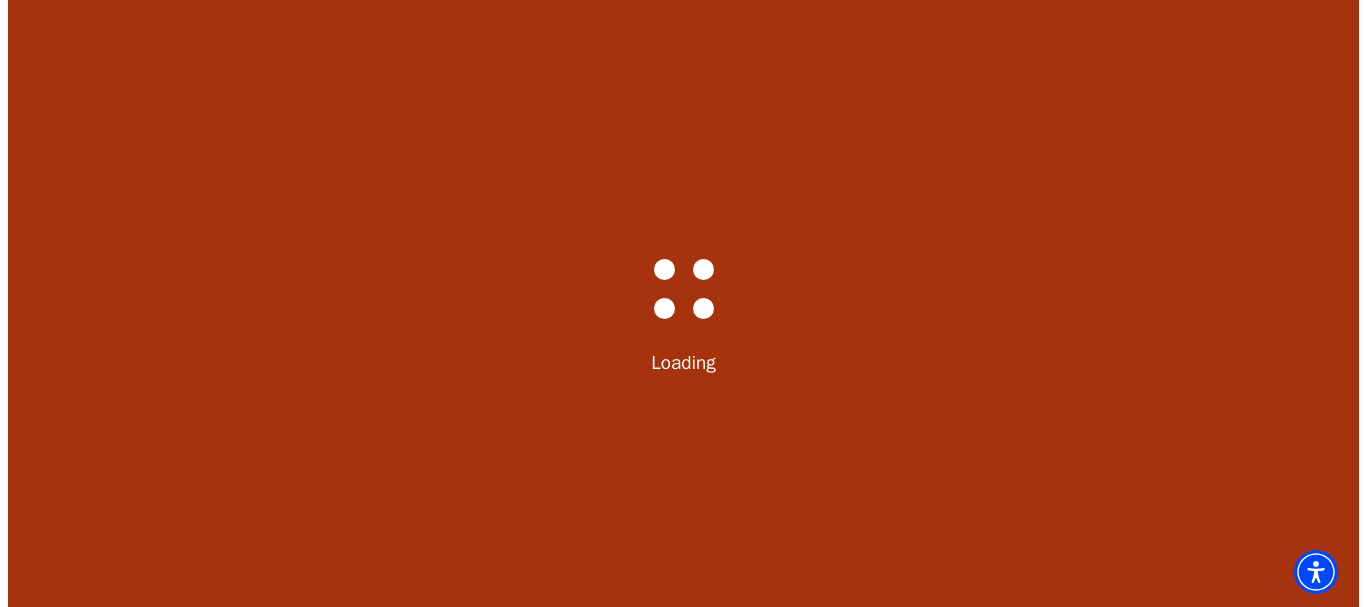scroll, scrollTop: 0, scrollLeft: 0, axis: both 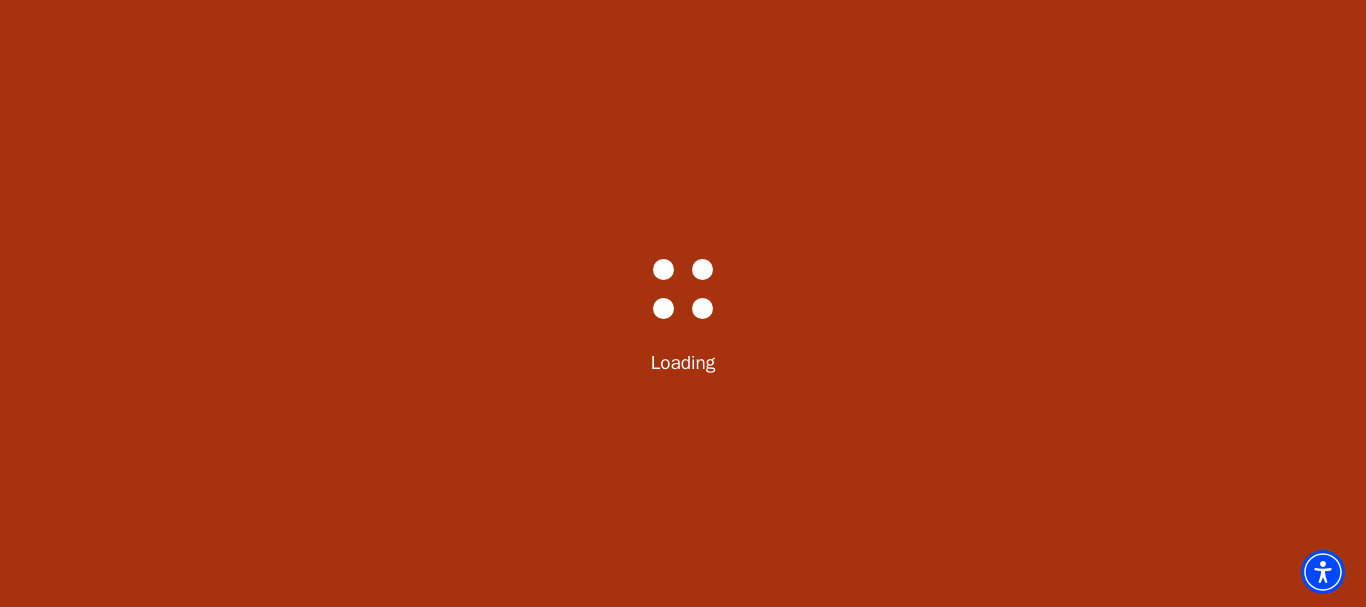 drag, startPoint x: 988, startPoint y: 92, endPoint x: 985, endPoint y: 74, distance: 18.248287 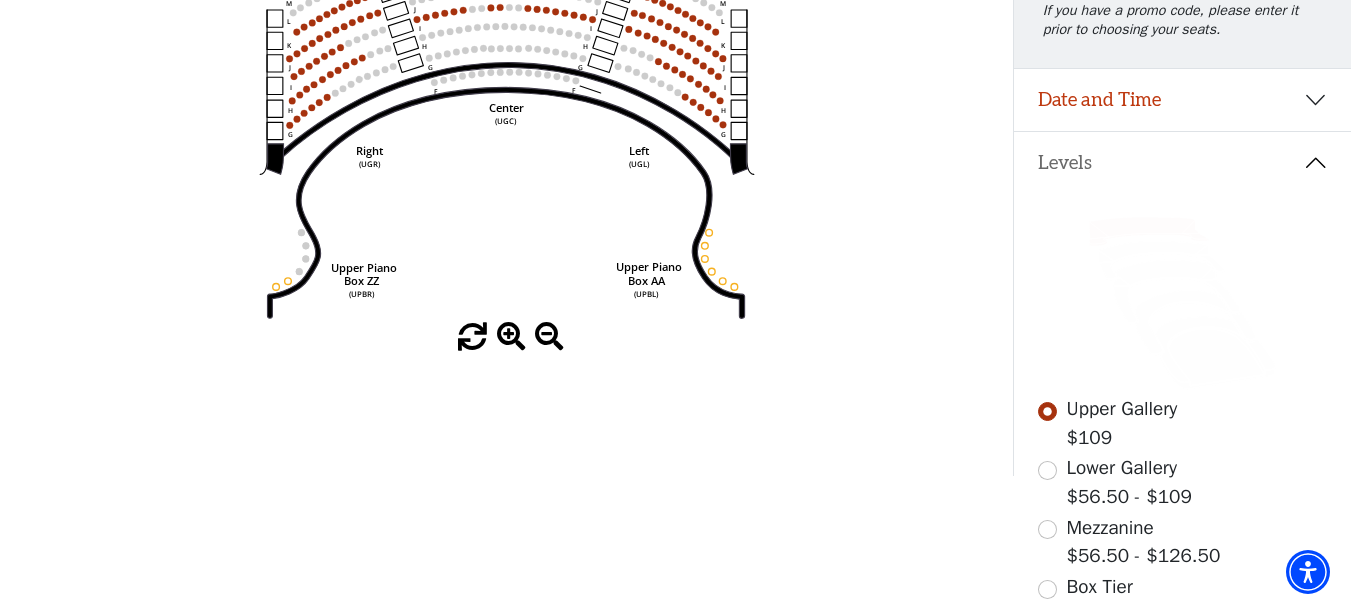 scroll, scrollTop: 333, scrollLeft: 0, axis: vertical 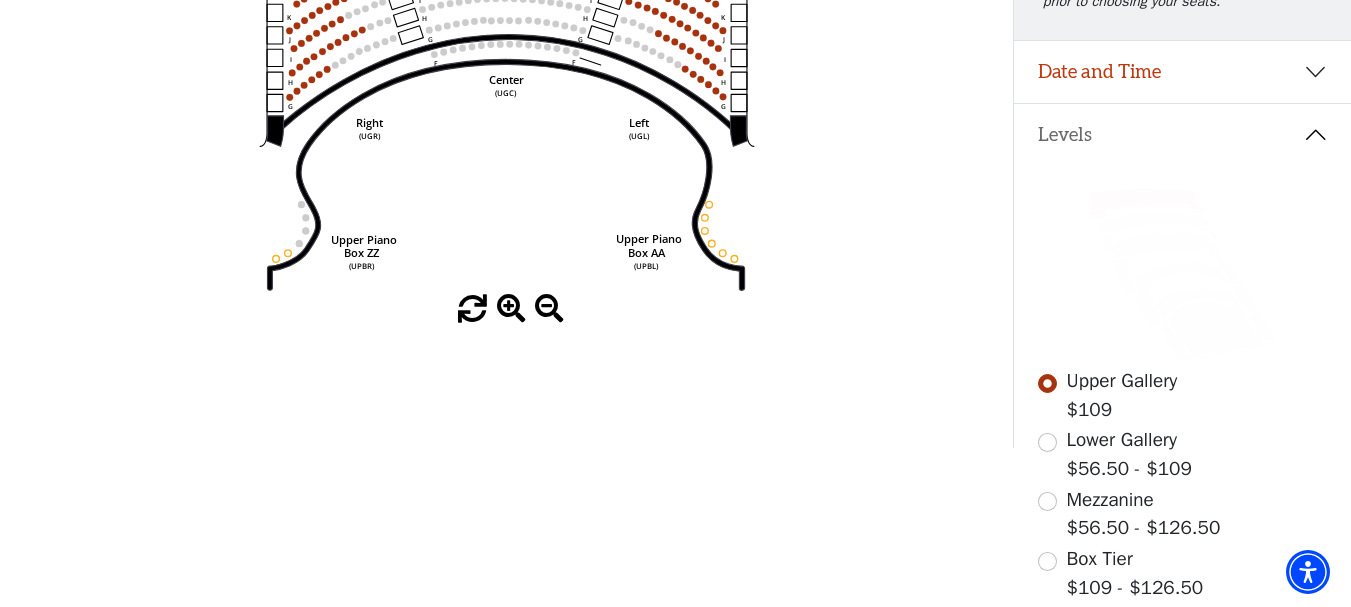 click at bounding box center (511, 309) 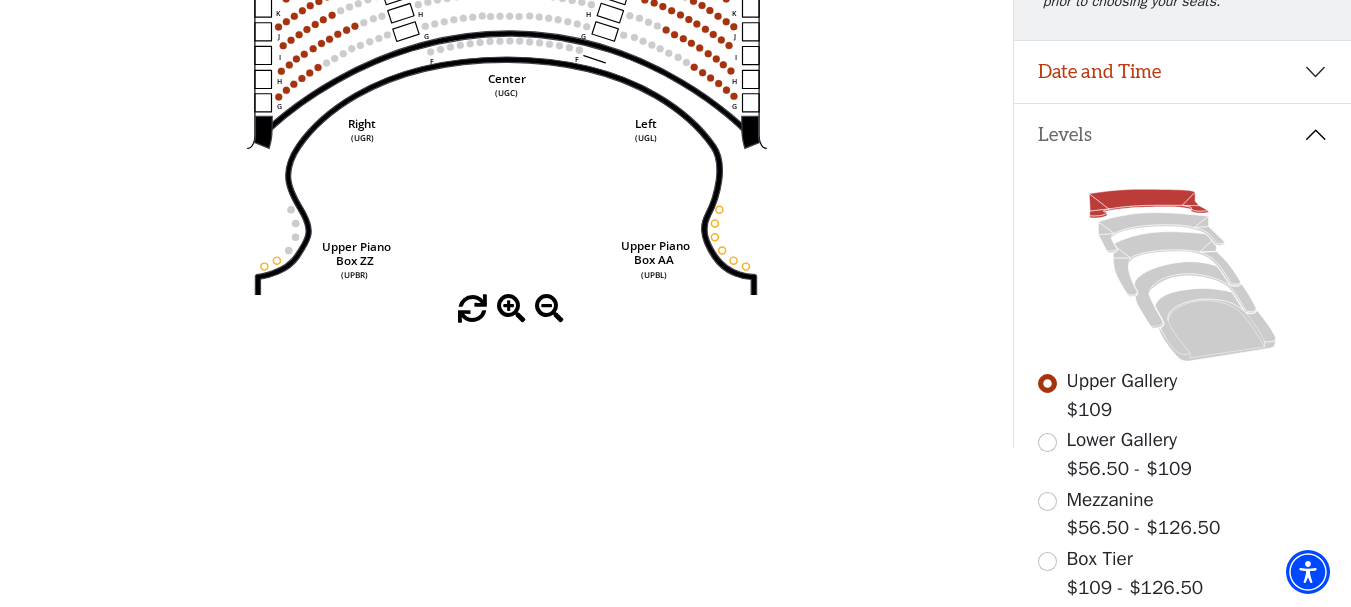 click at bounding box center [511, 309] 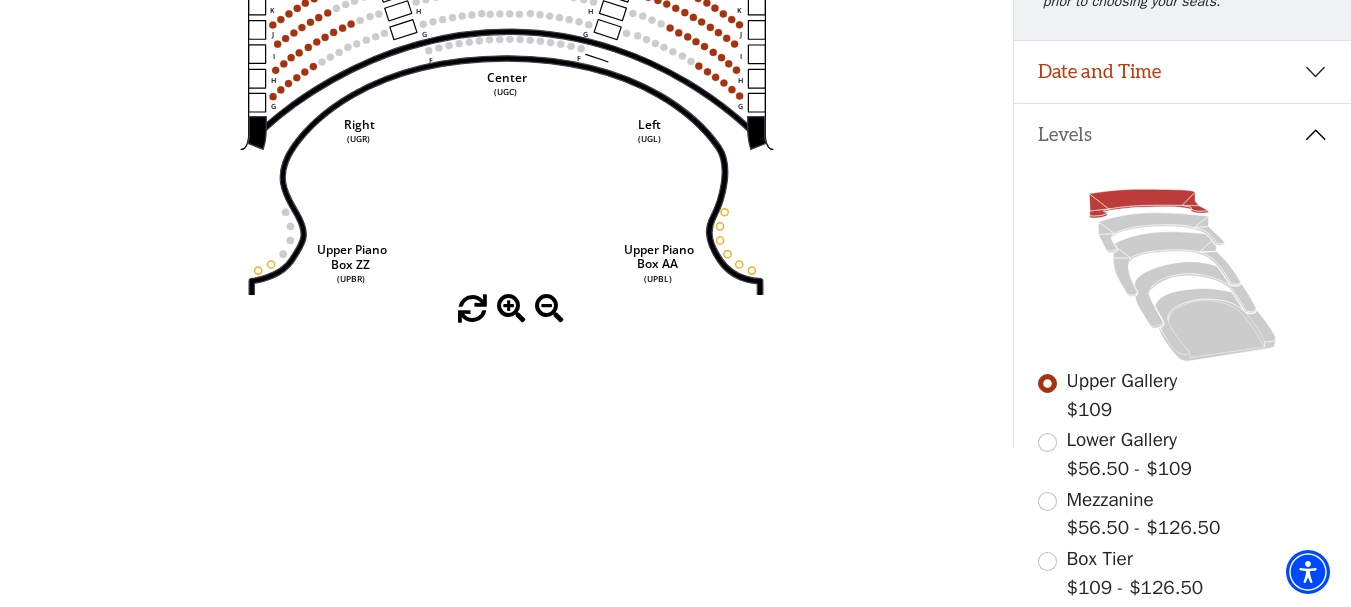 click at bounding box center (511, 309) 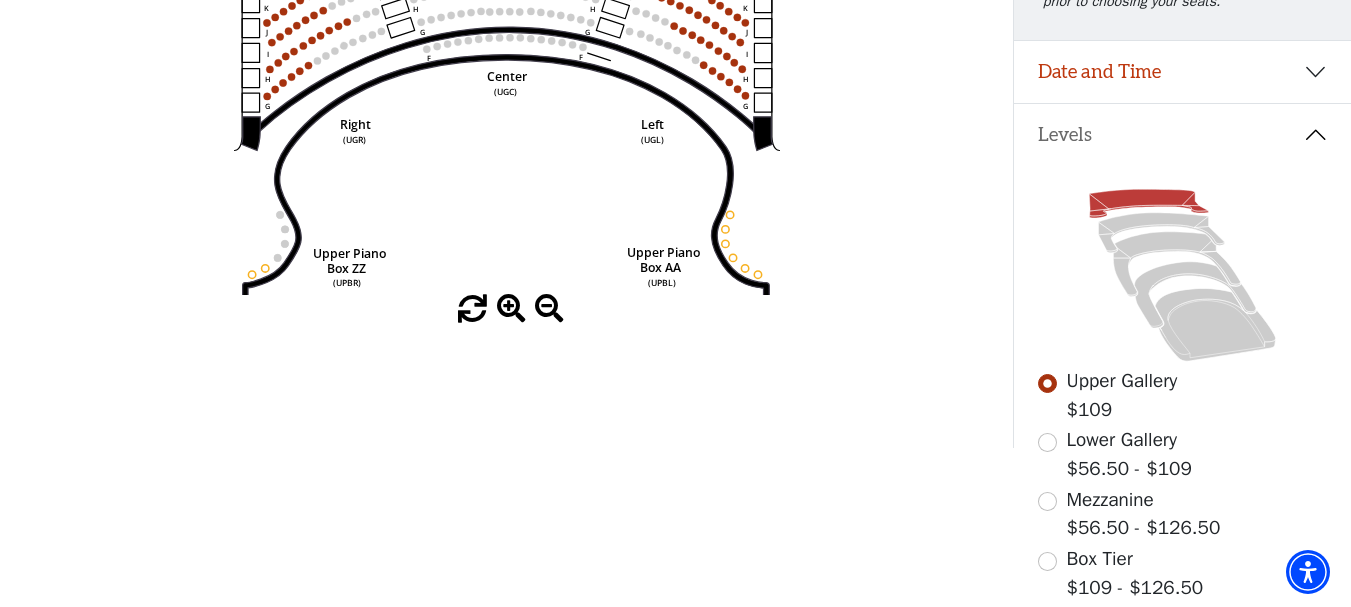 click at bounding box center (511, 309) 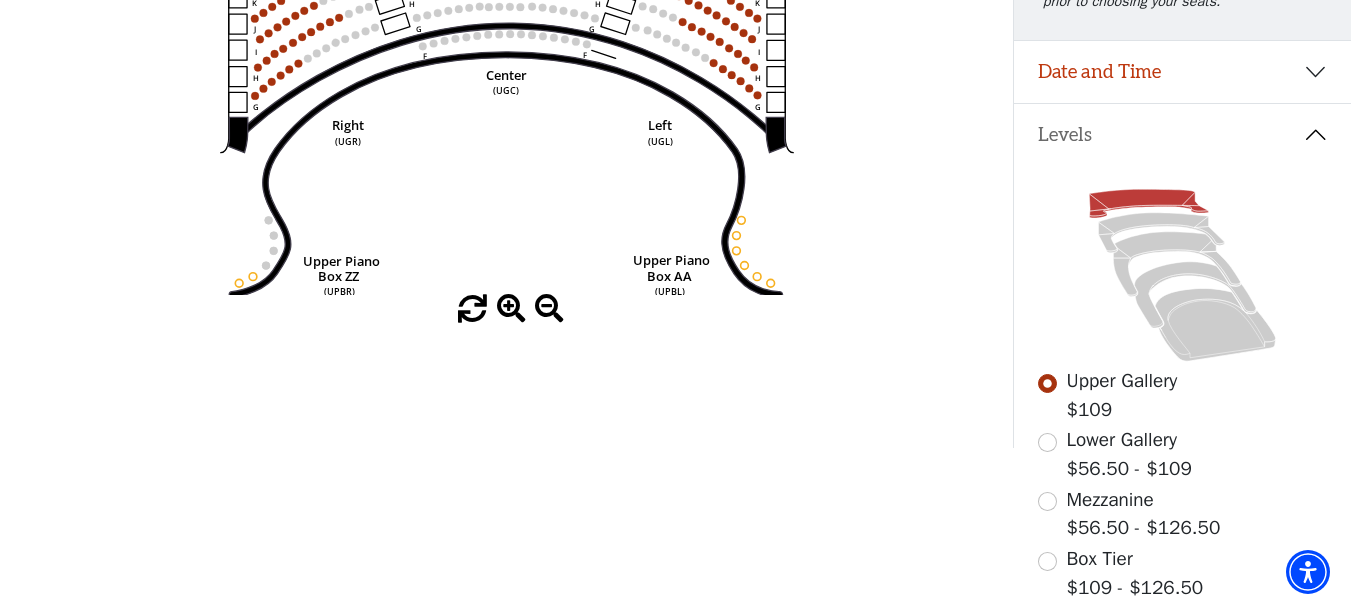 click at bounding box center (511, 309) 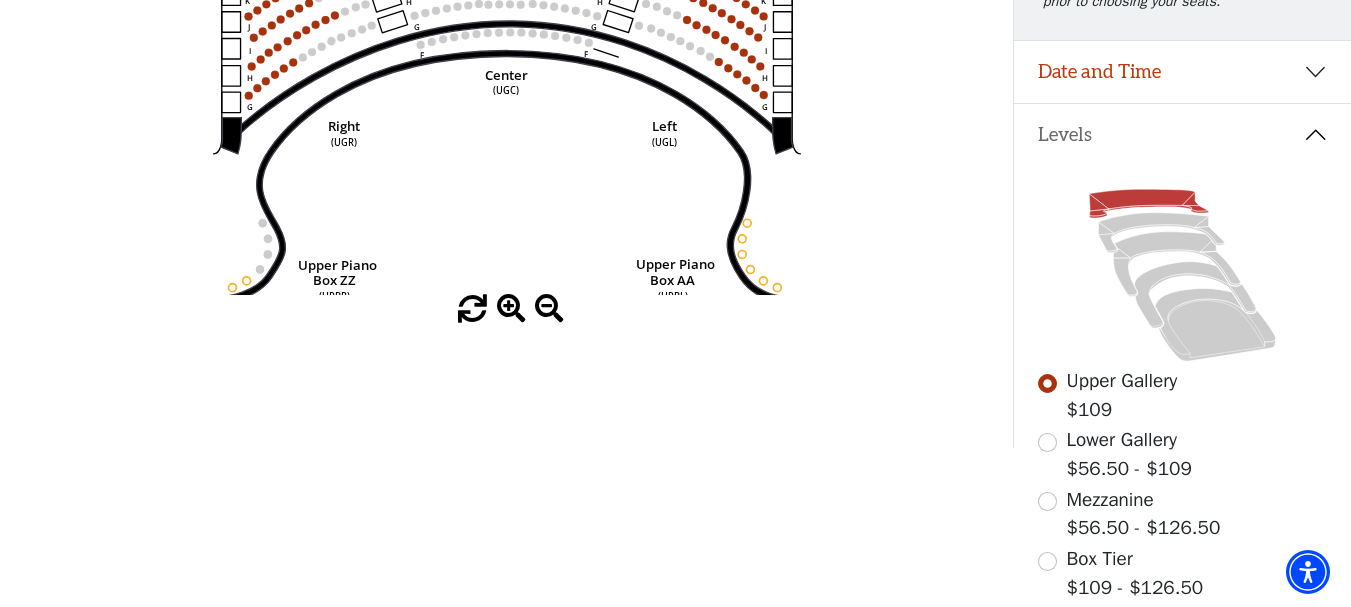click at bounding box center (511, 309) 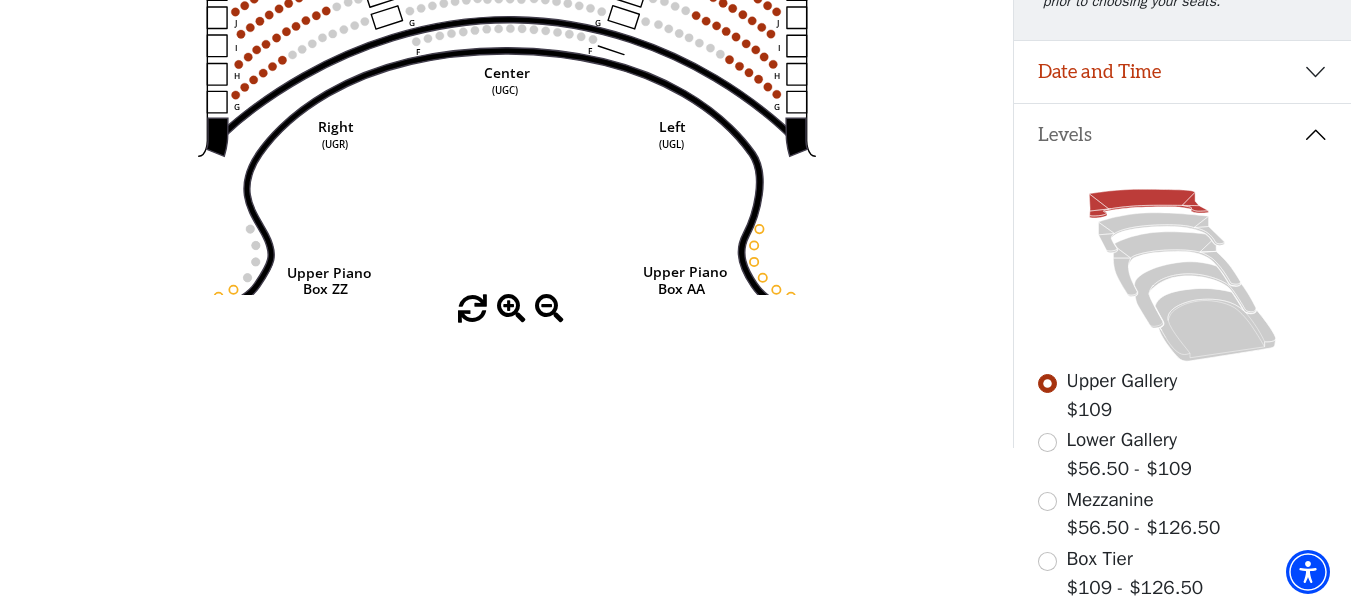 click at bounding box center [511, 309] 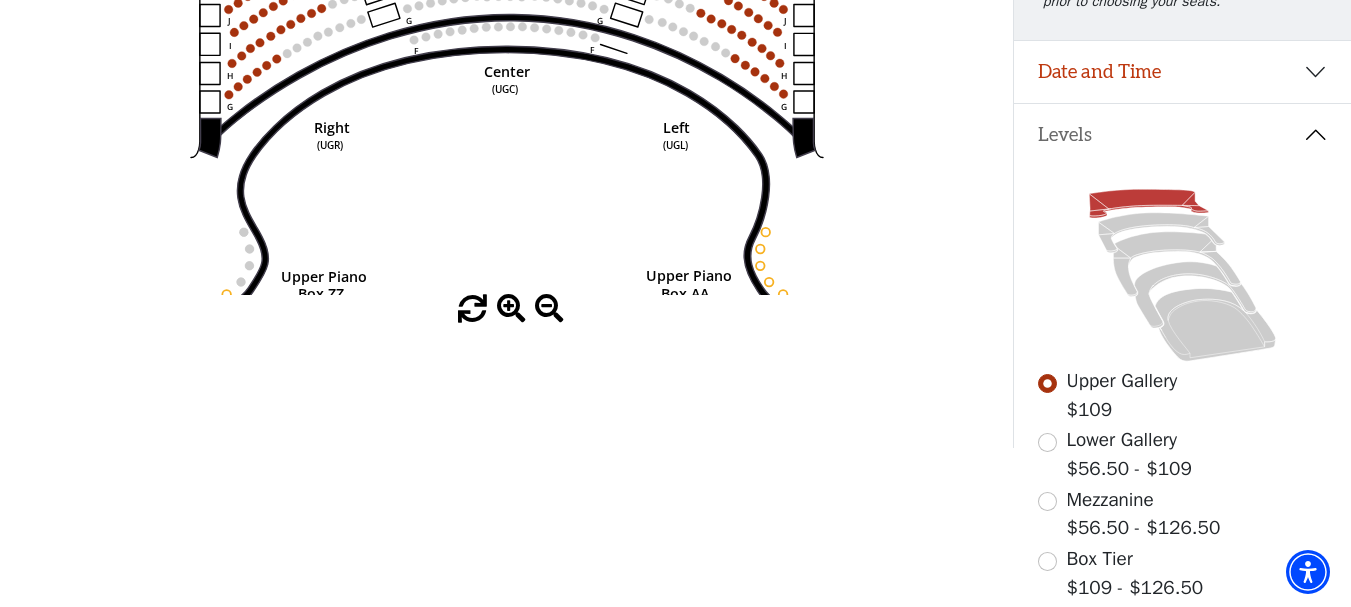 click at bounding box center (511, 309) 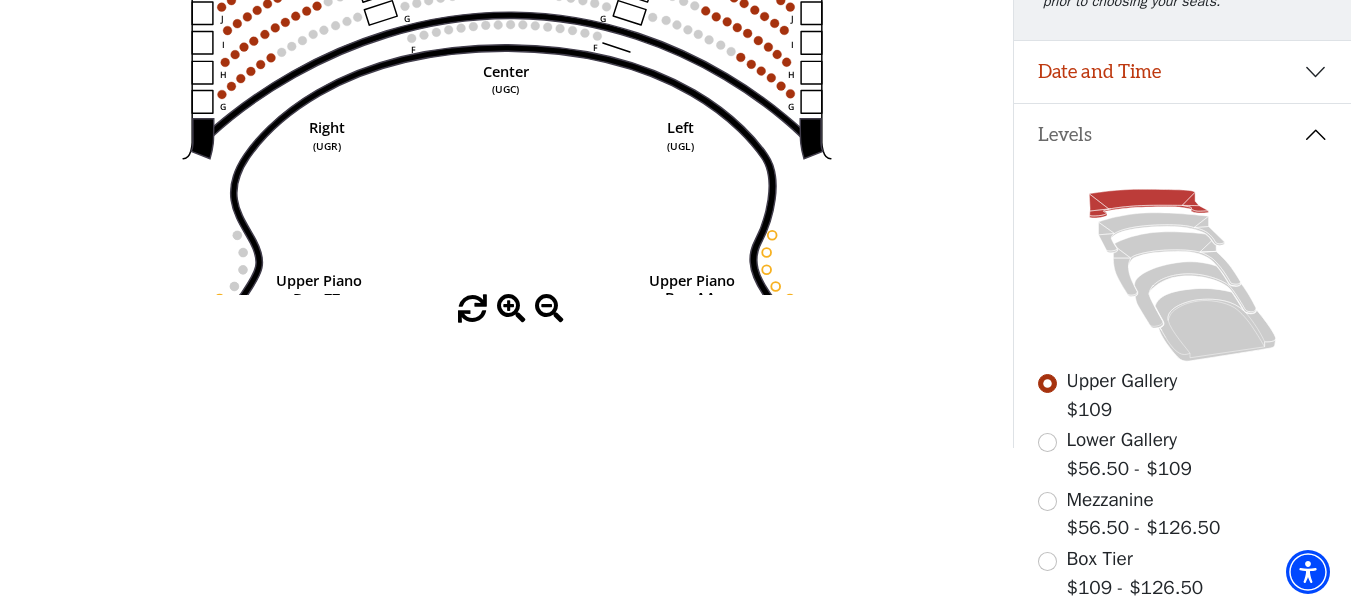 click at bounding box center (511, 309) 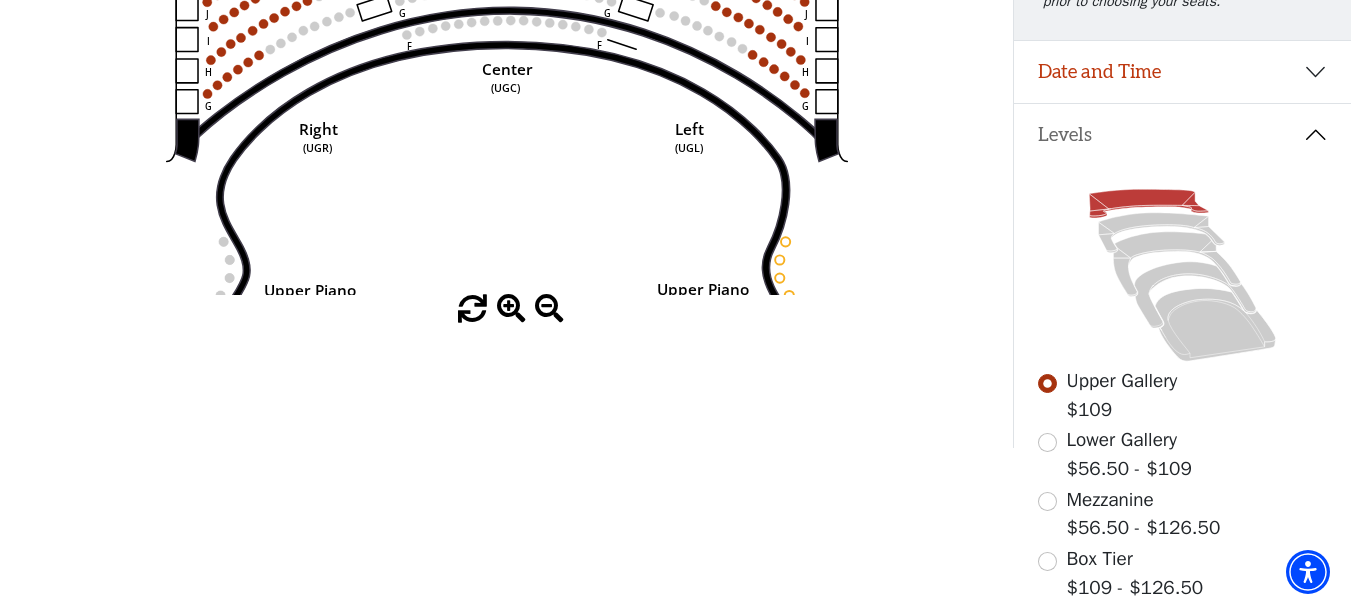 click at bounding box center [511, 309] 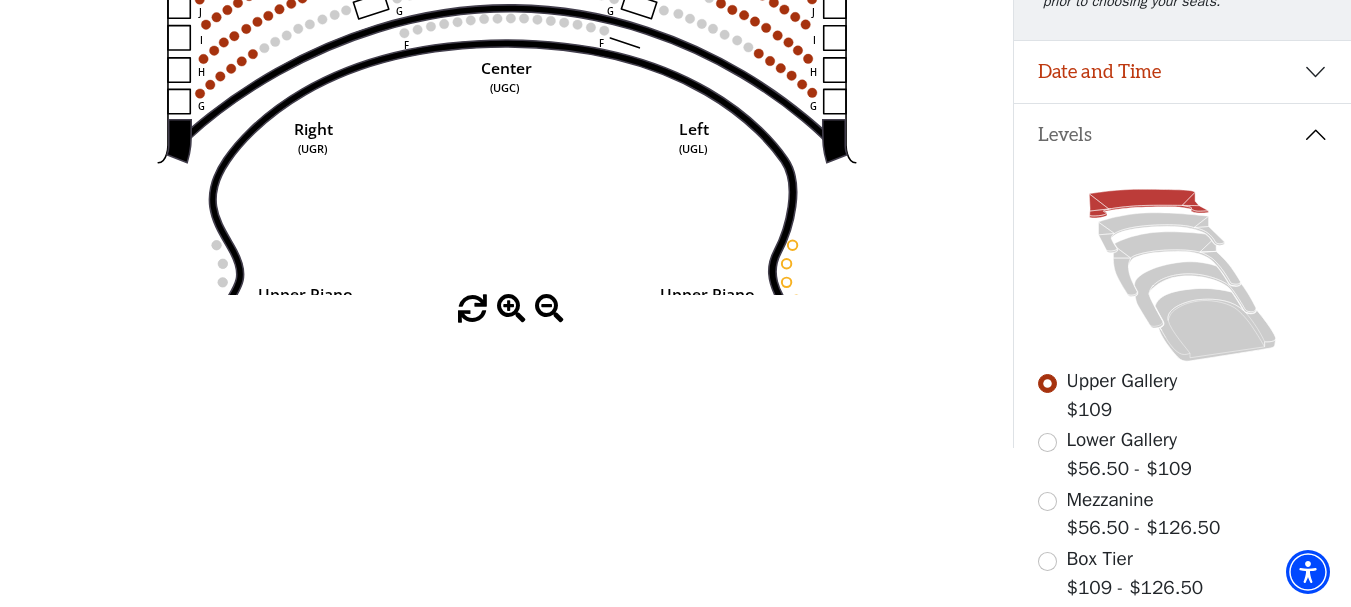 click at bounding box center (511, 309) 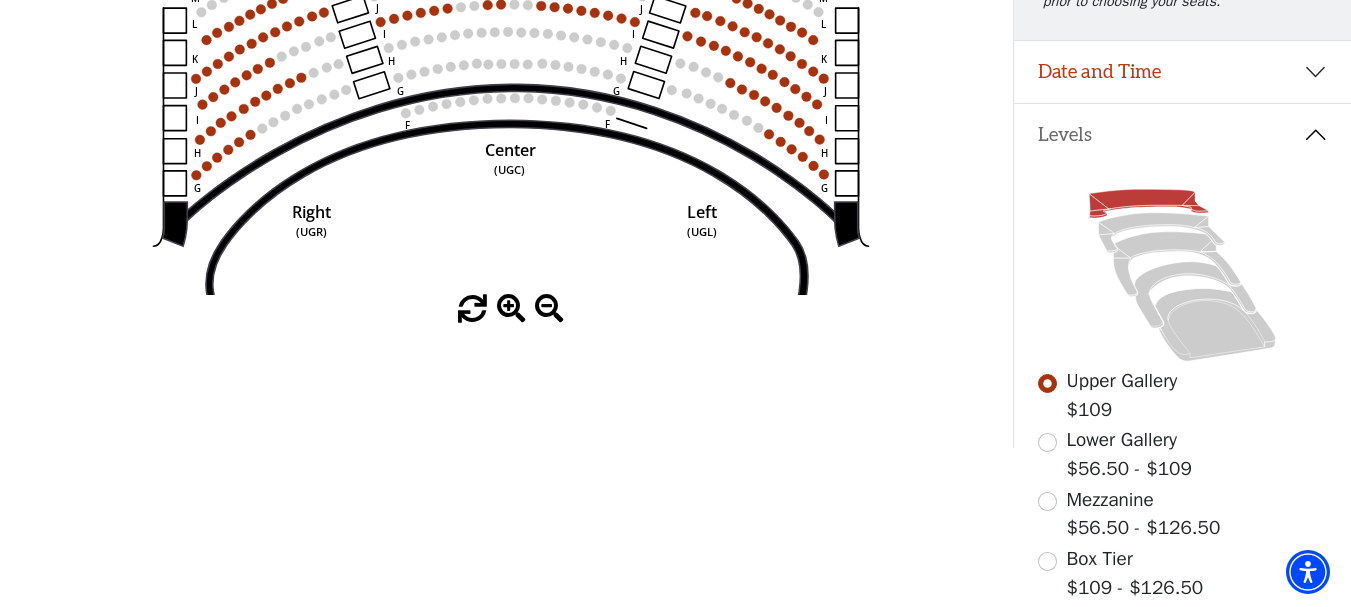 drag, startPoint x: 568, startPoint y: 129, endPoint x: 592, endPoint y: 362, distance: 234.23279 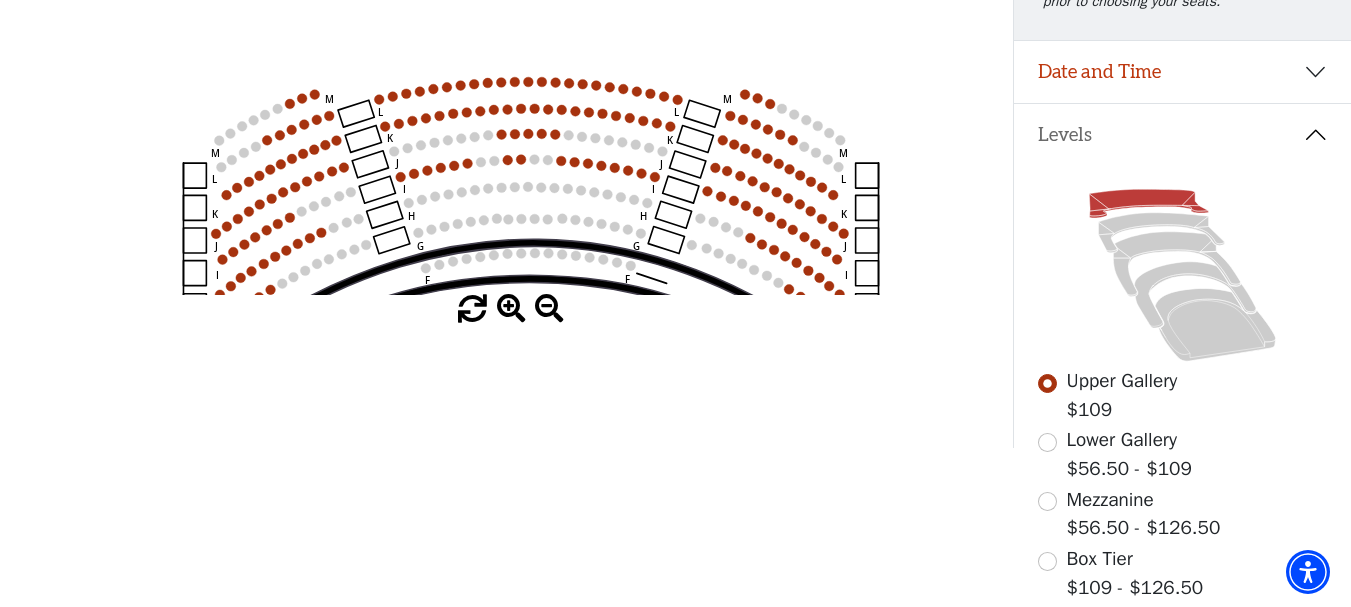 click on "Center   (UGC)   Right   (UGR)   Left   (UGL)   Upper Piano   Box ZZ   (UPBR)   Upper Piano   Box AA   (UPBL)   M   L   K   J   I   H   G   M   L   K   J   I   H   G   M   L   K   J   I   H   G   F   M   L   K   J   I   H   G   F" 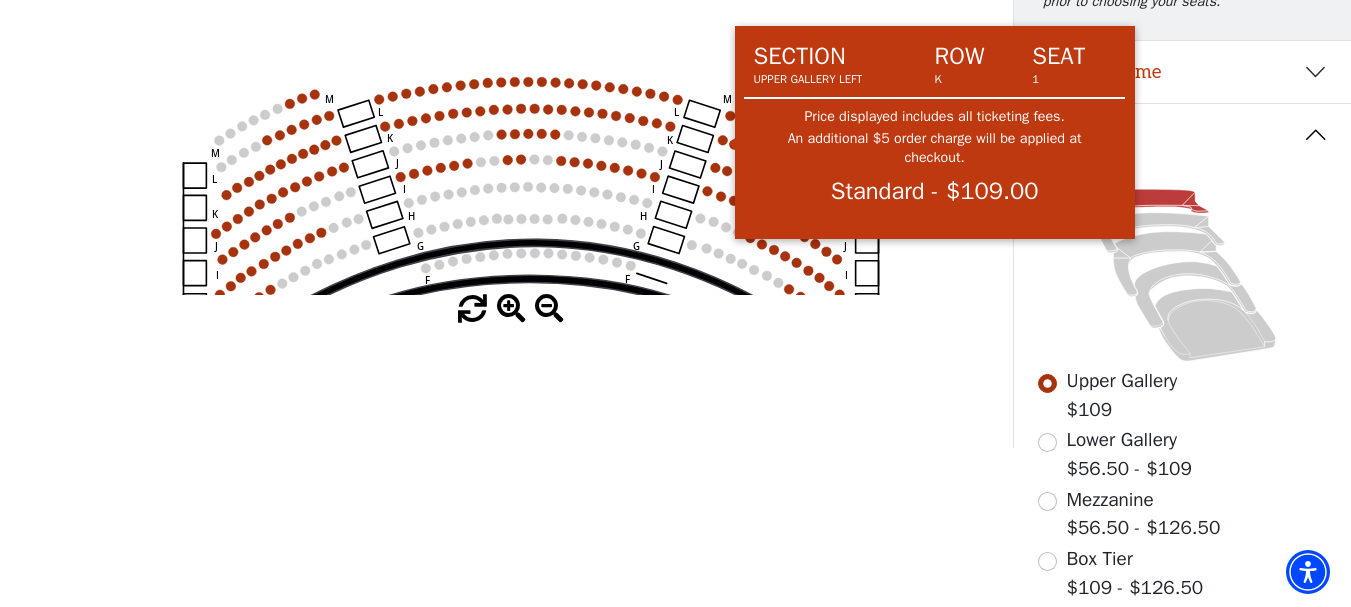 click 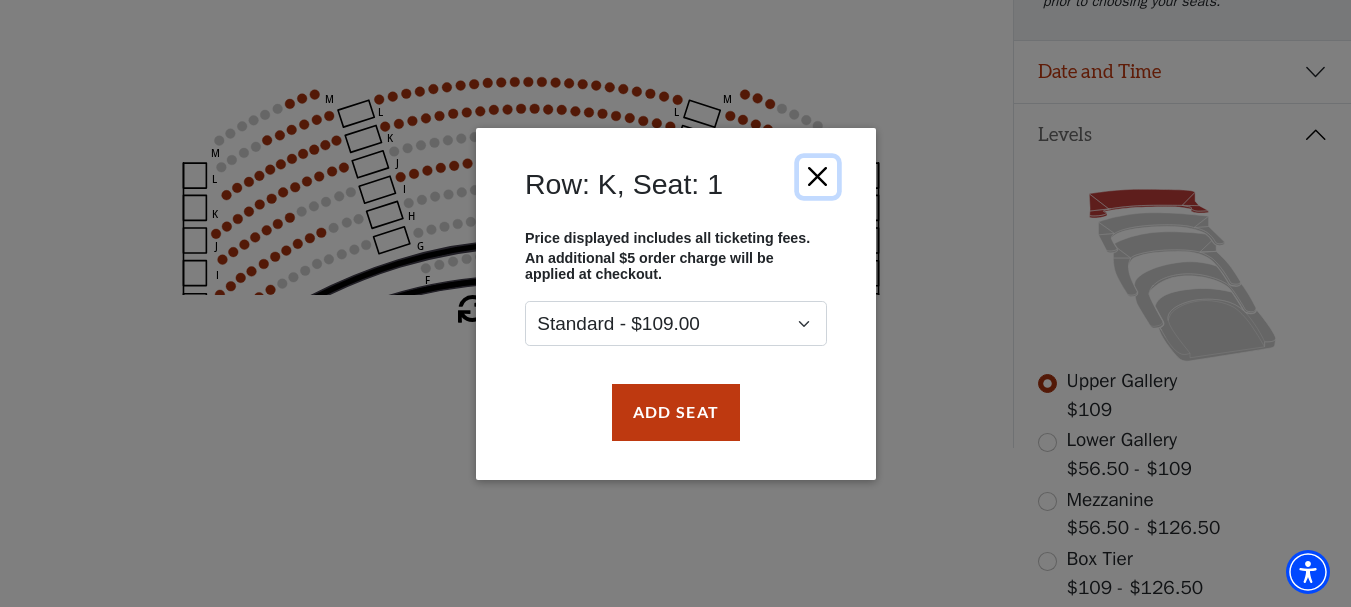 click at bounding box center [817, 176] 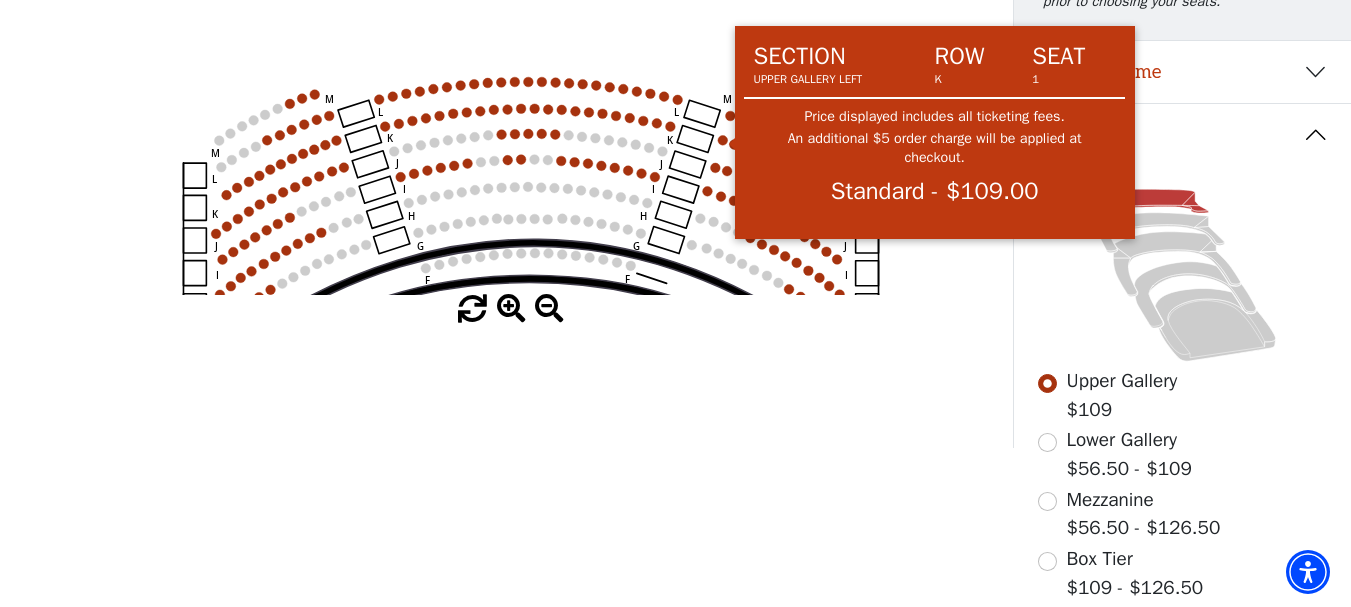 click 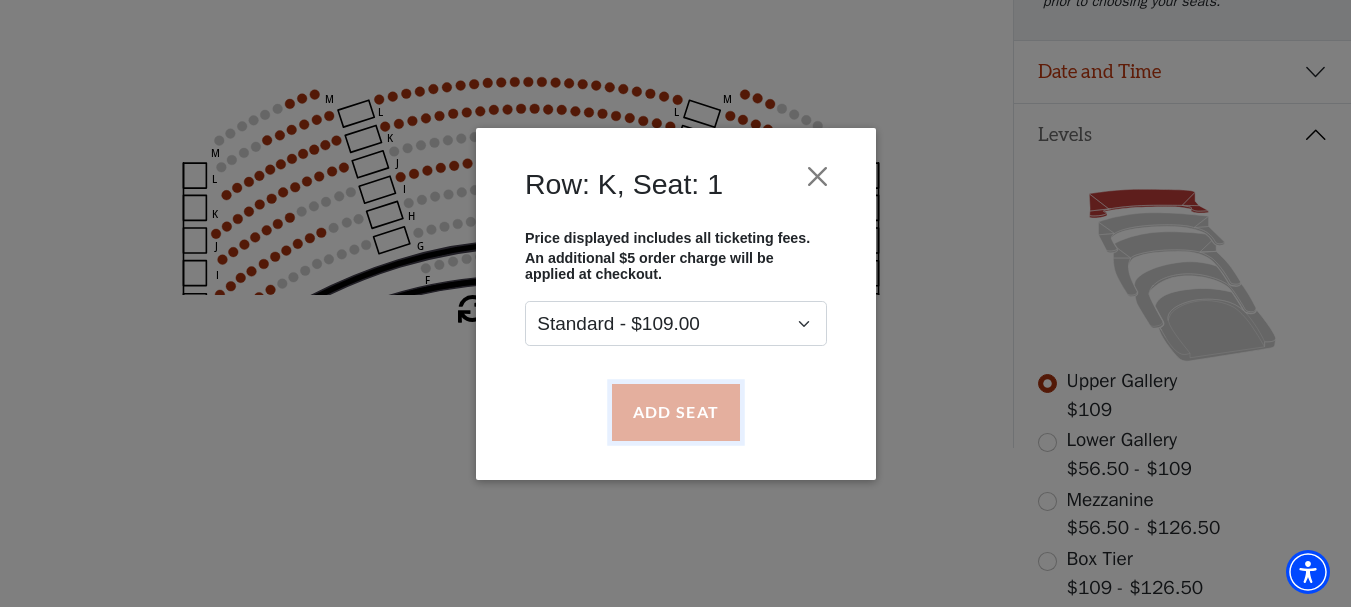 click on "Add Seat" at bounding box center [675, 412] 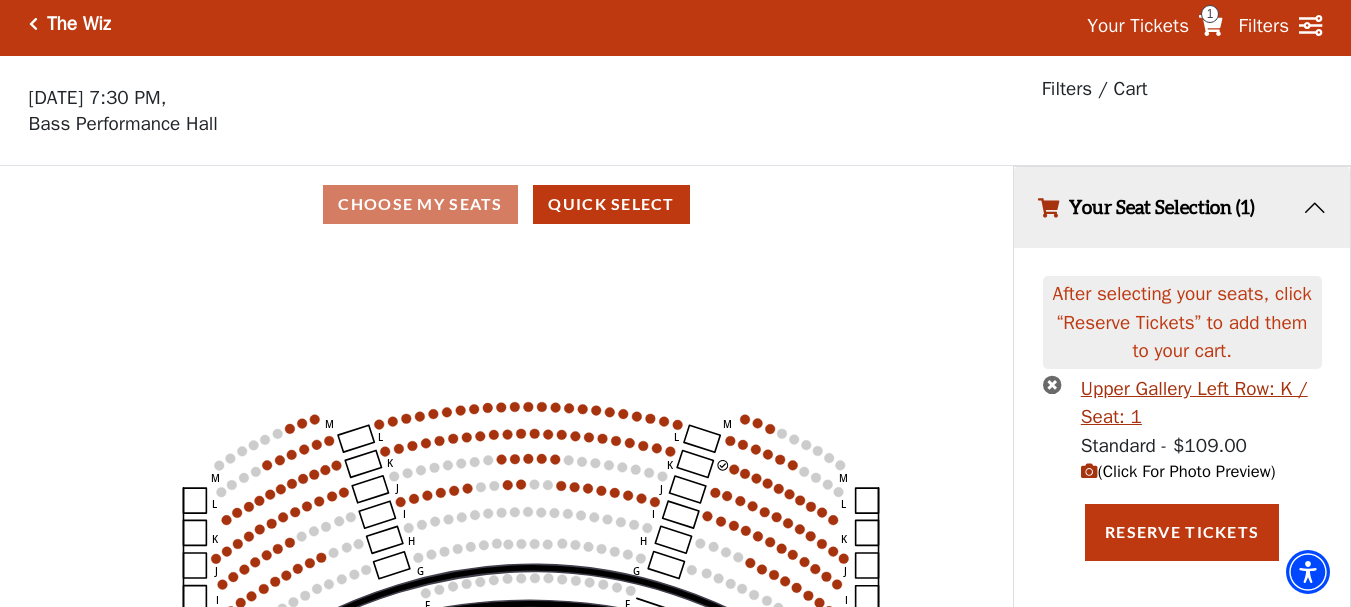 scroll, scrollTop: 0, scrollLeft: 0, axis: both 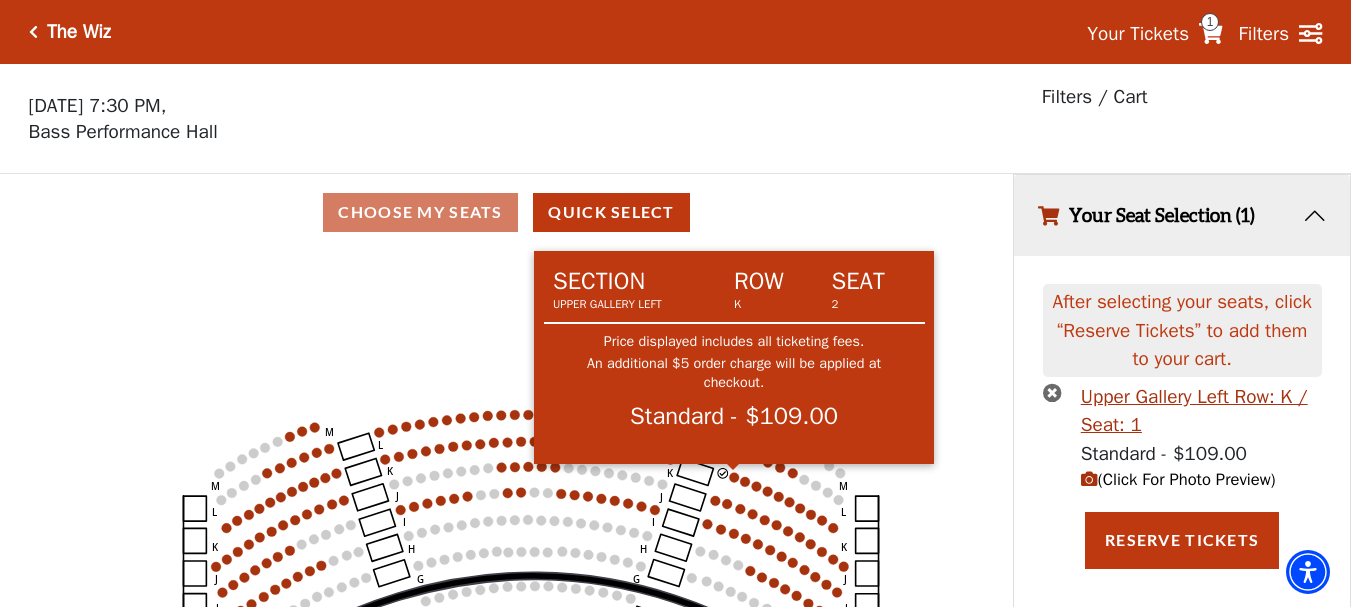 click 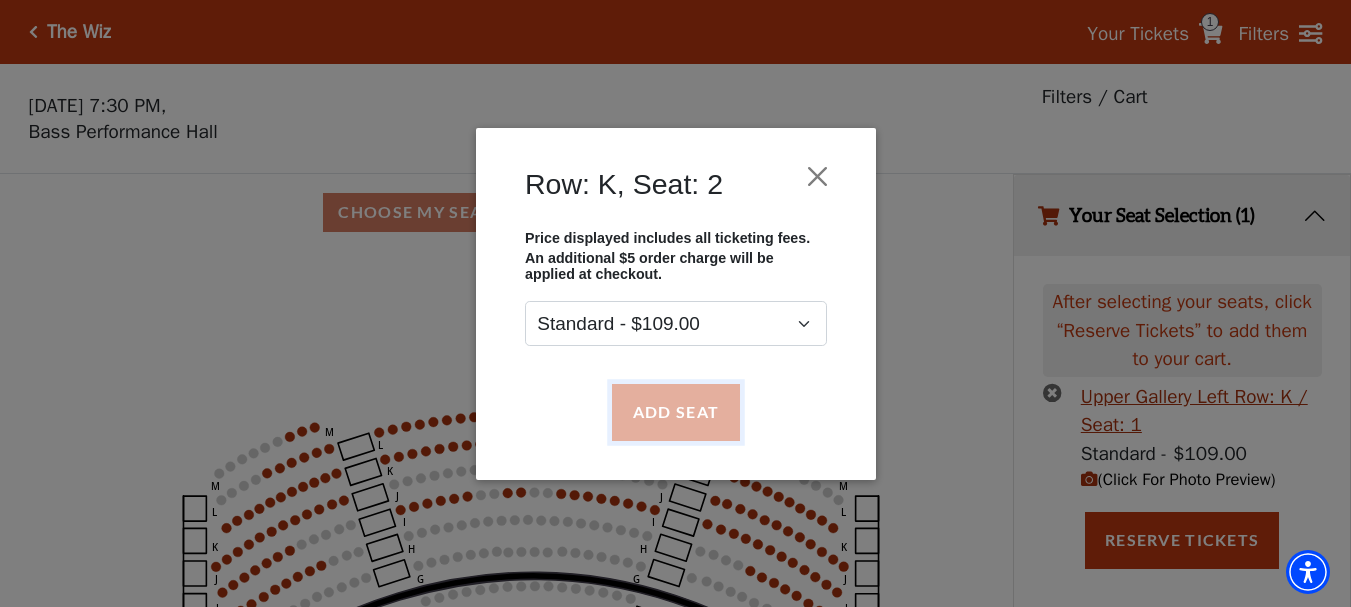 click on "Add Seat" at bounding box center (675, 412) 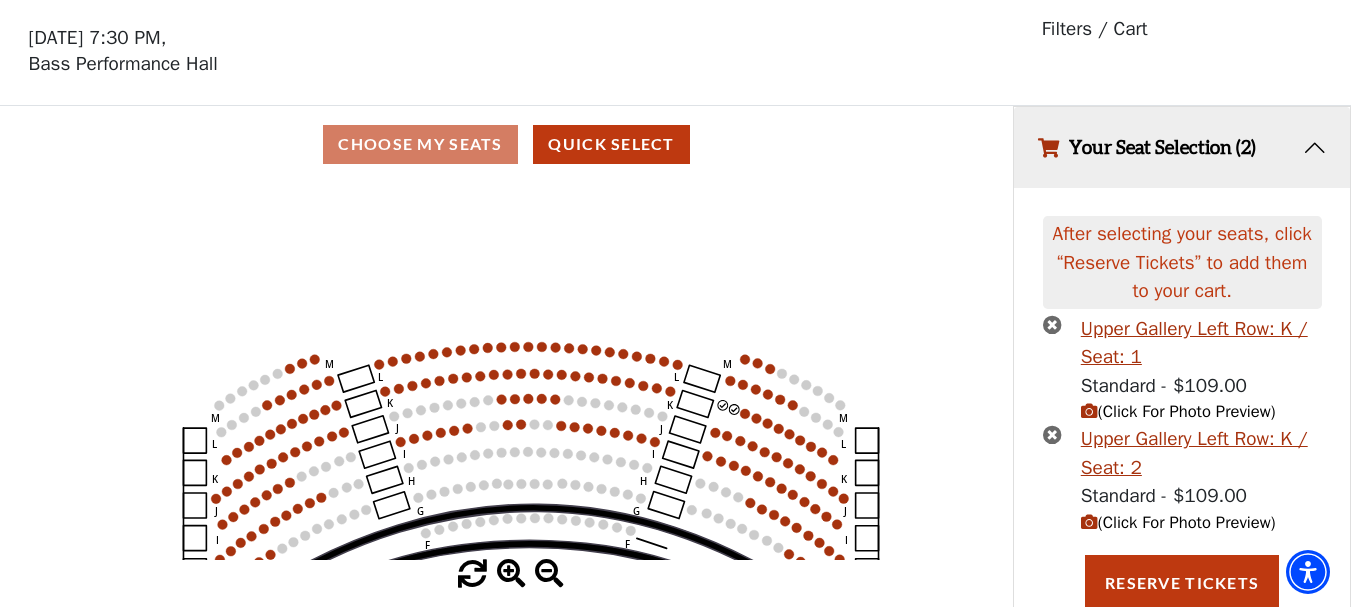scroll, scrollTop: 72, scrollLeft: 0, axis: vertical 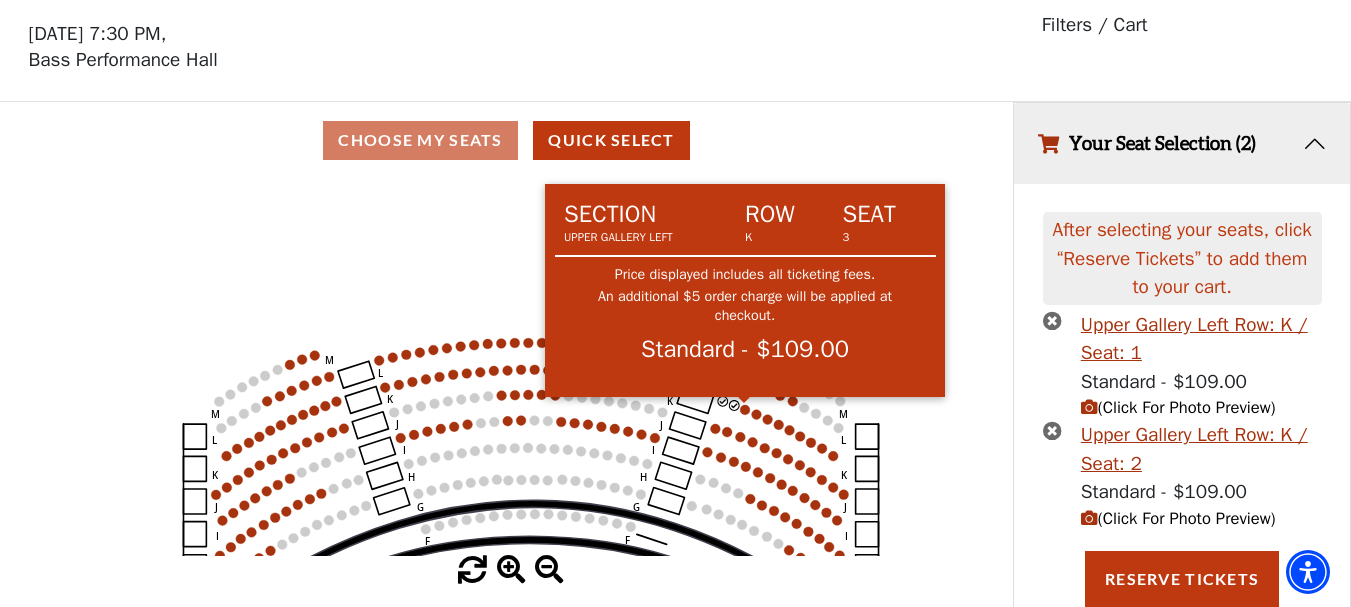 click 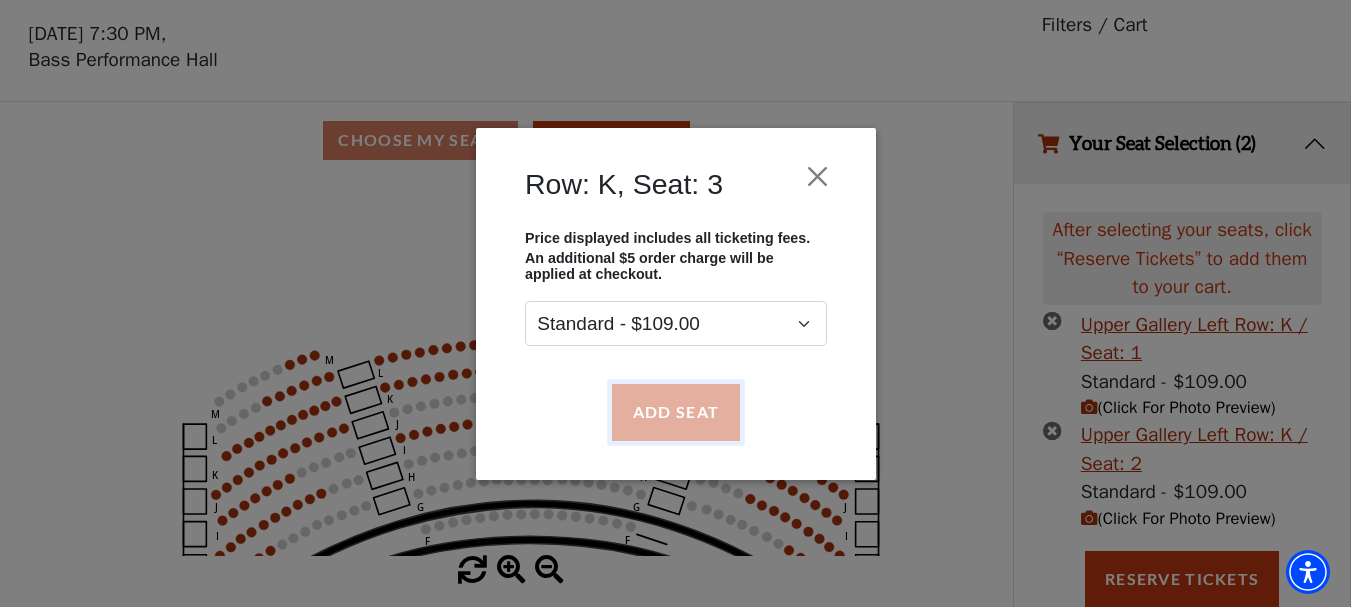 click on "Add Seat" at bounding box center [675, 412] 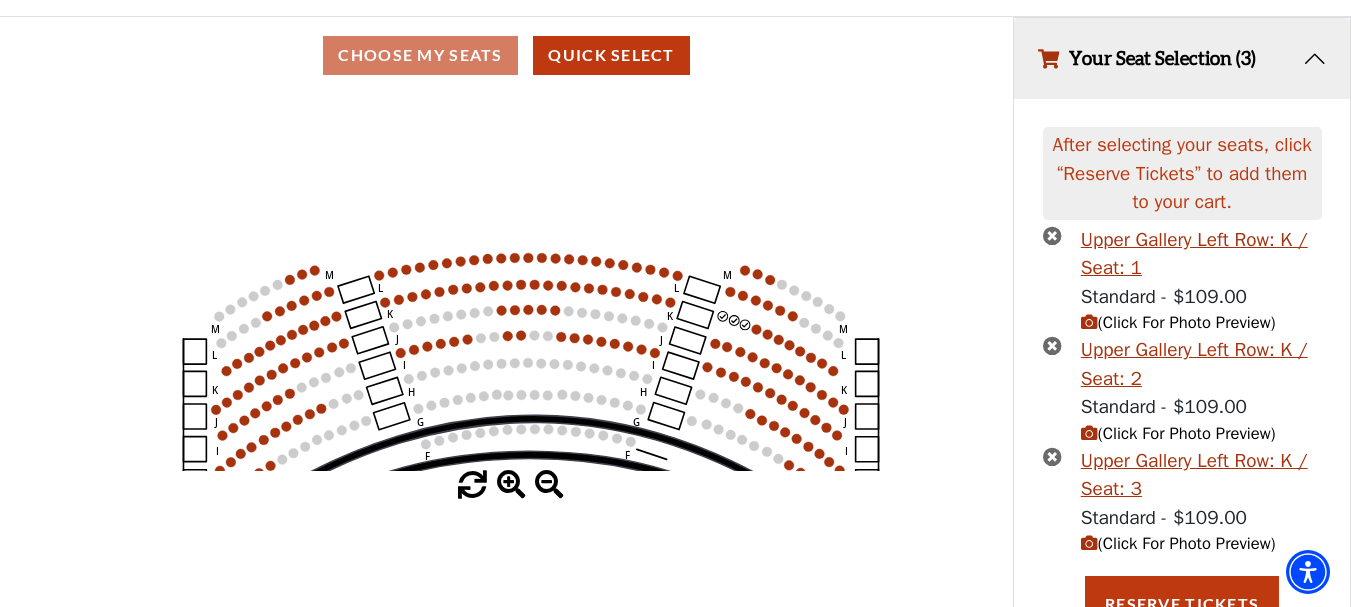scroll, scrollTop: 183, scrollLeft: 0, axis: vertical 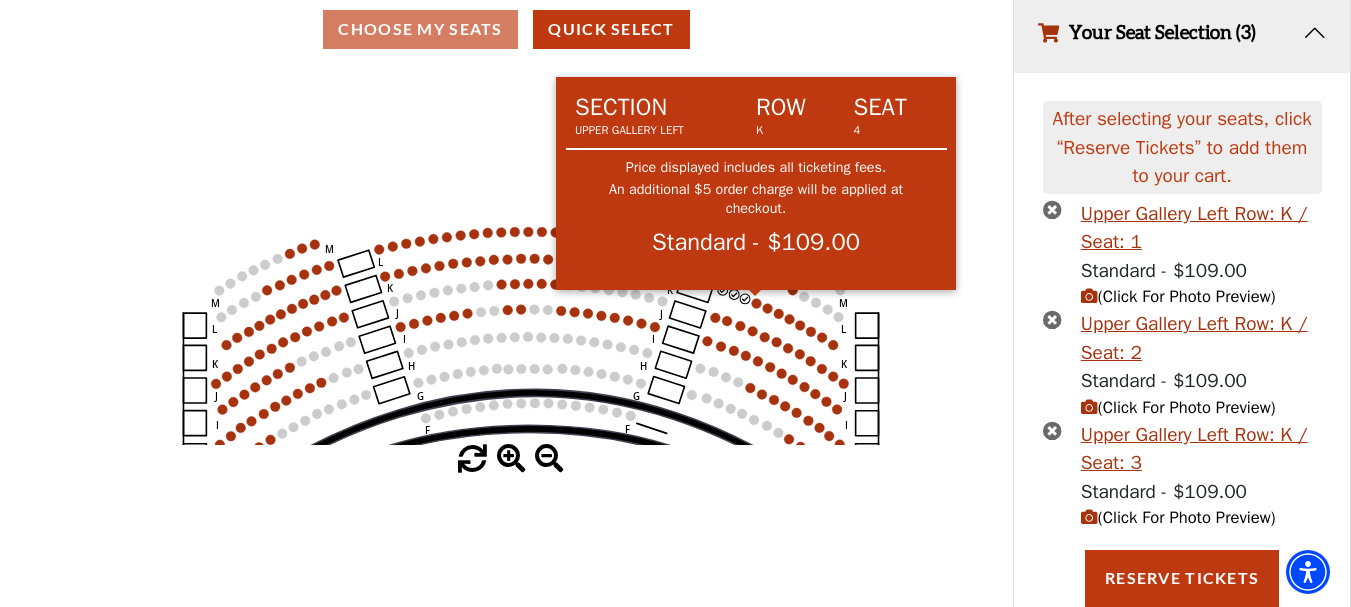 click 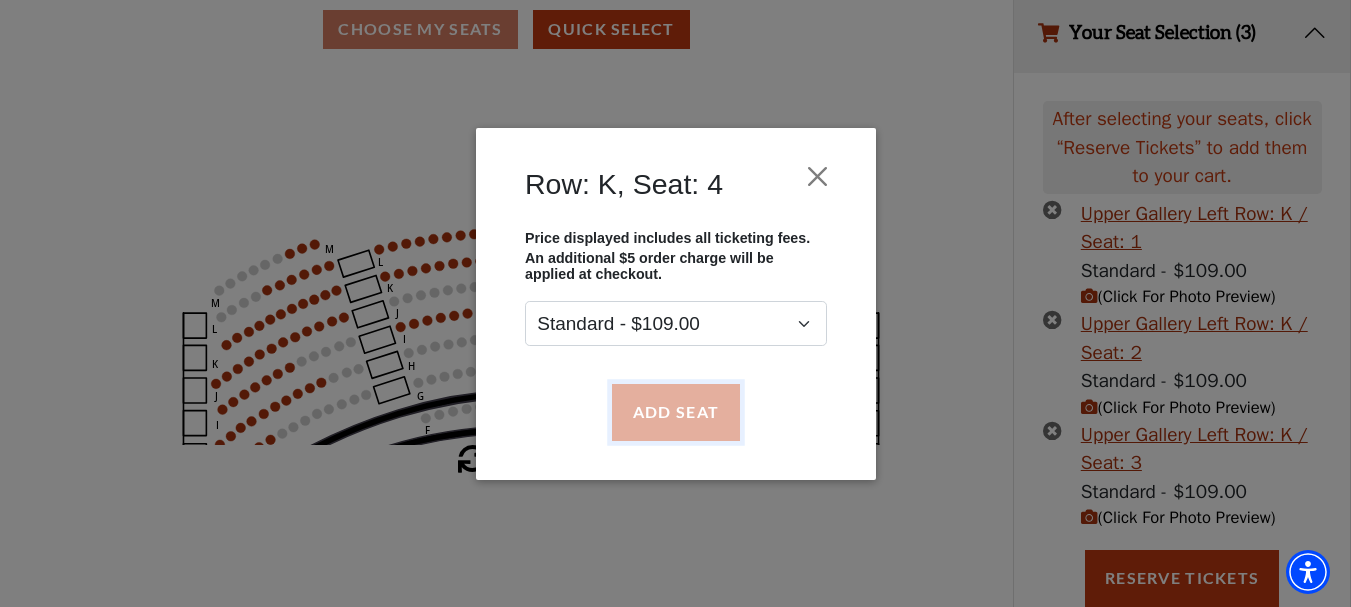 click on "Add Seat" at bounding box center [675, 412] 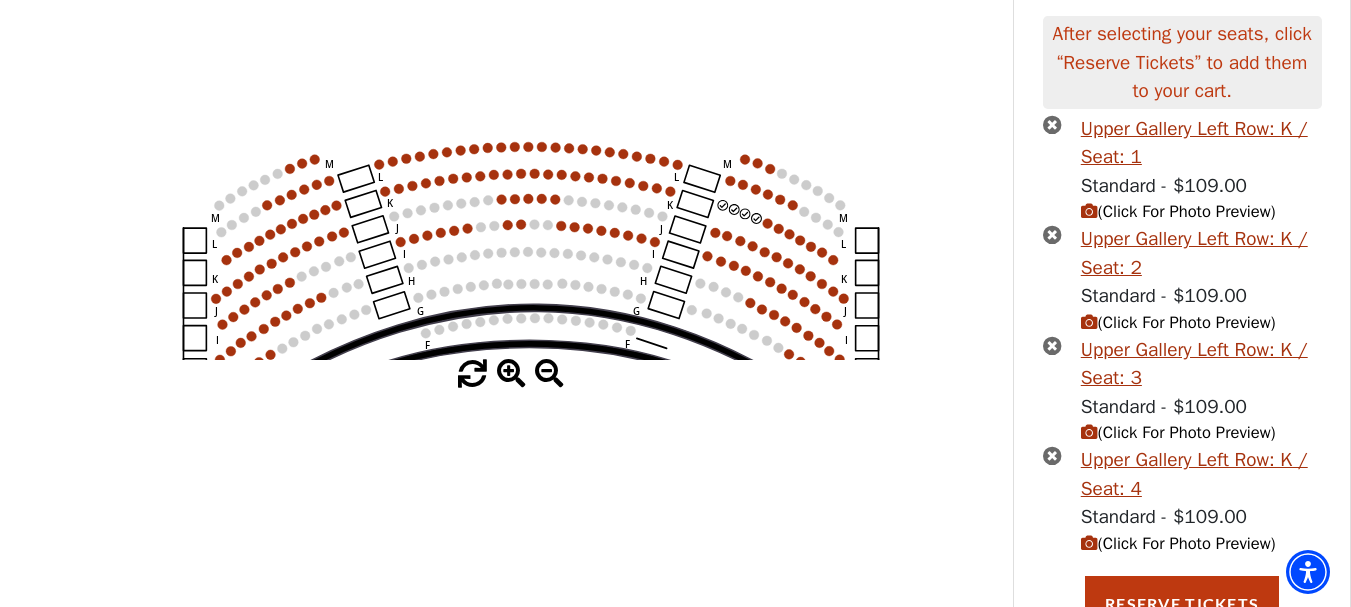 scroll, scrollTop: 293, scrollLeft: 0, axis: vertical 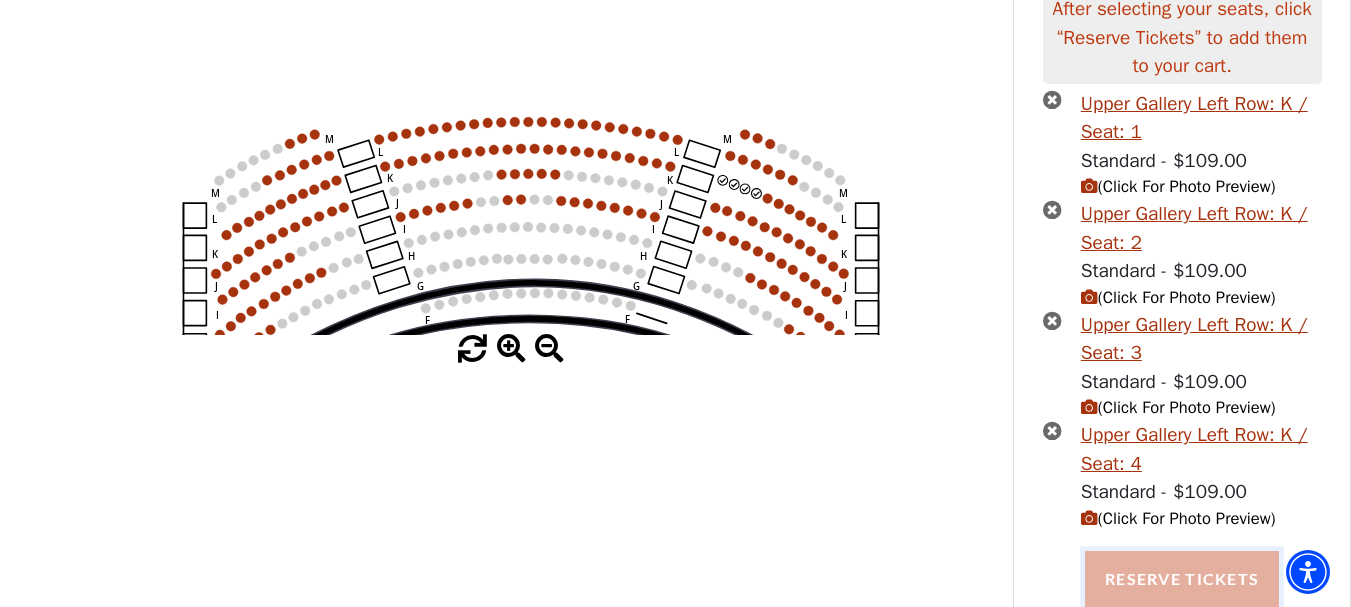click on "Reserve Tickets" at bounding box center [1182, 579] 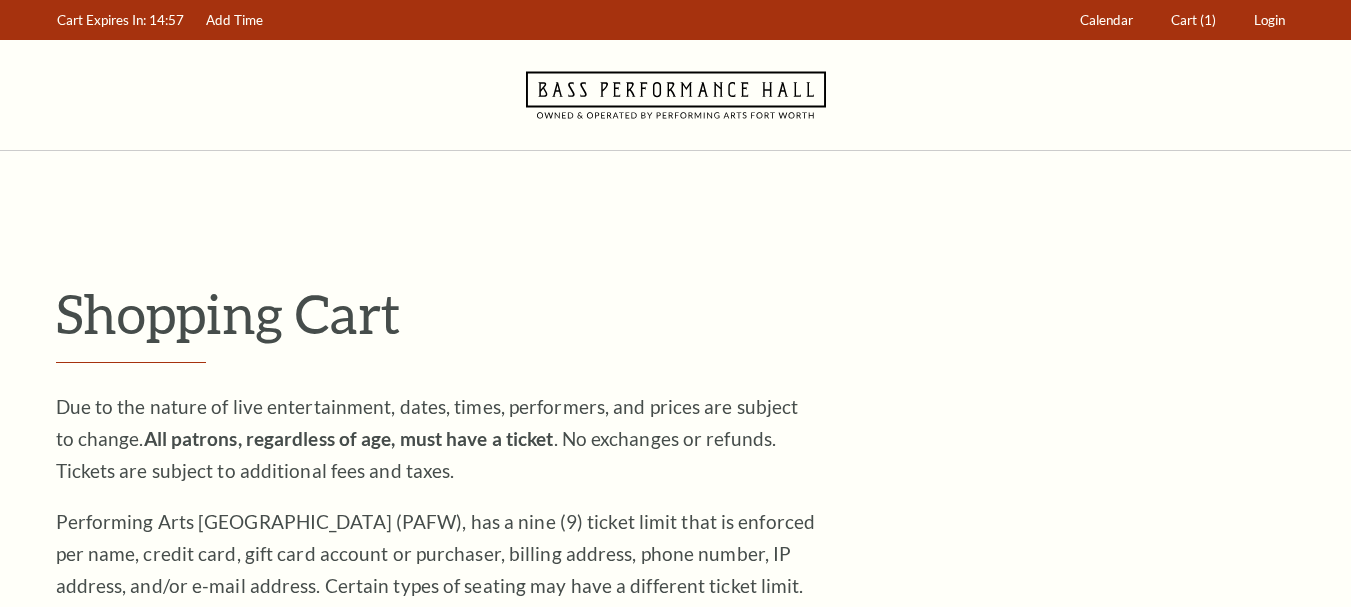 scroll, scrollTop: 321, scrollLeft: 0, axis: vertical 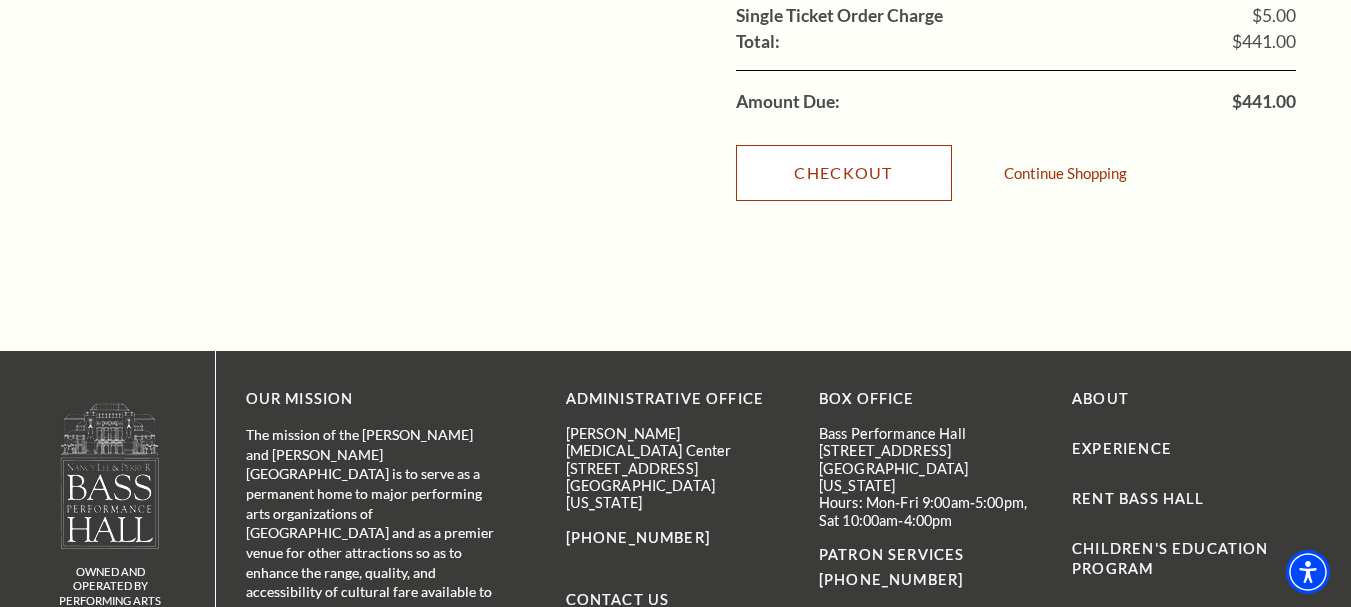 click on "Checkout" at bounding box center (844, 173) 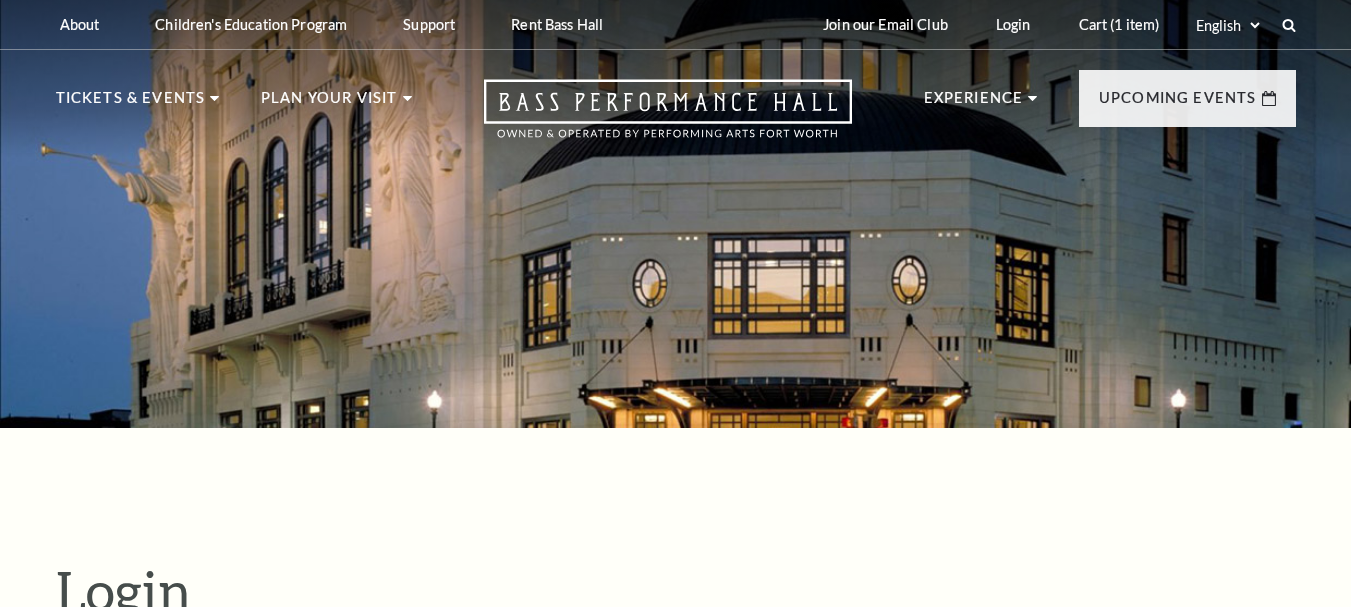 scroll, scrollTop: 496, scrollLeft: 0, axis: vertical 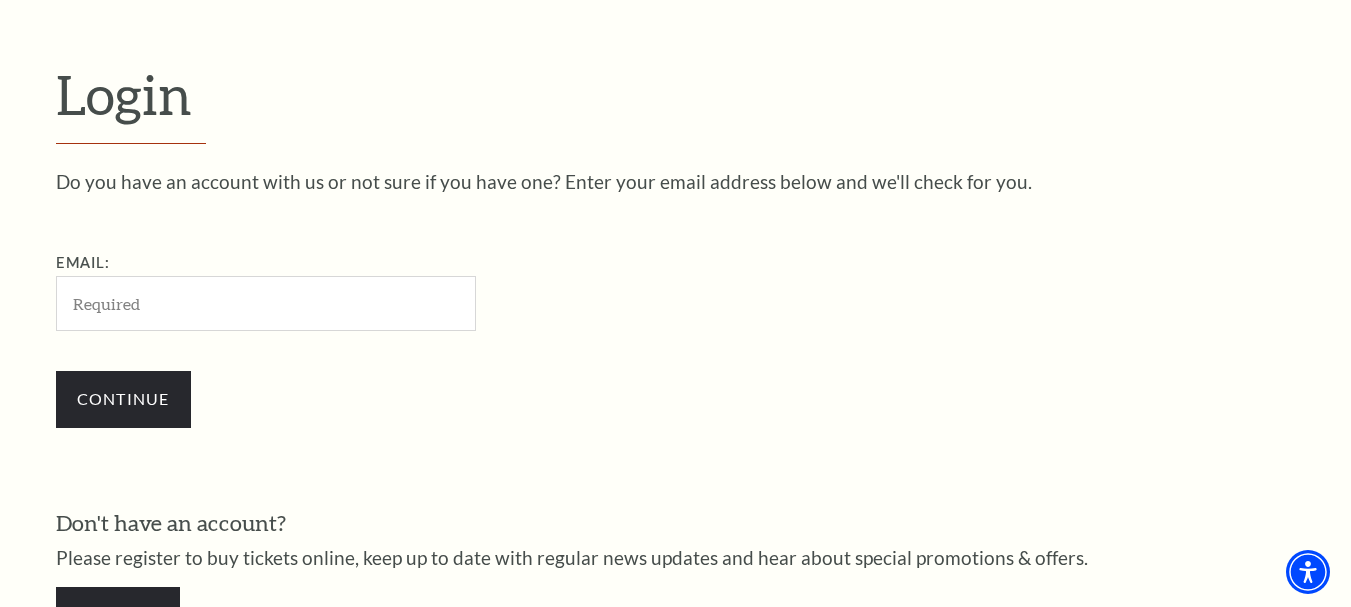 click on "Email:" at bounding box center [266, 303] 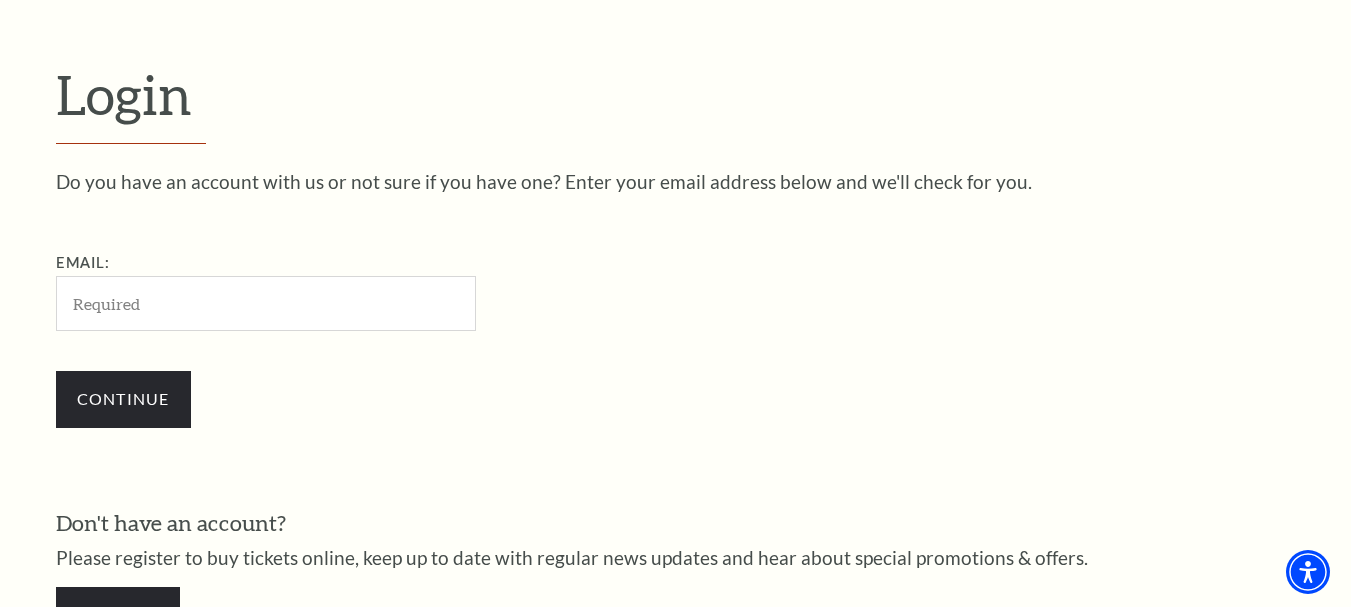 type on "binayak2.stellardl@gmail.com" 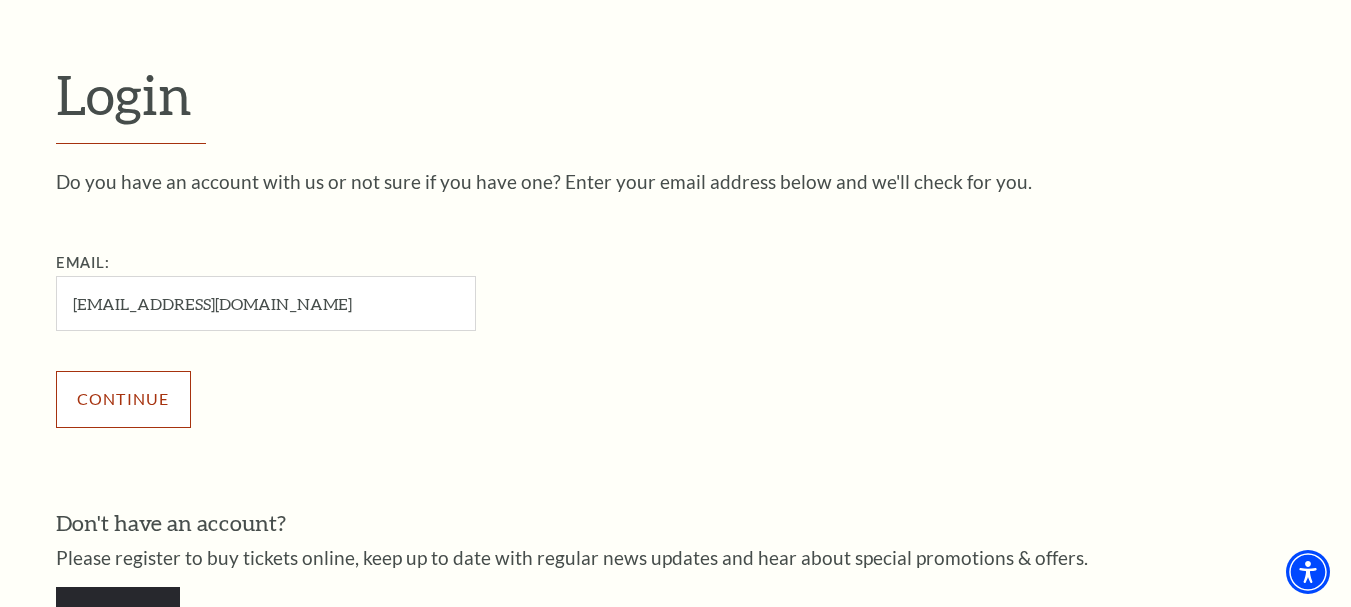 click on "Continue" at bounding box center (123, 399) 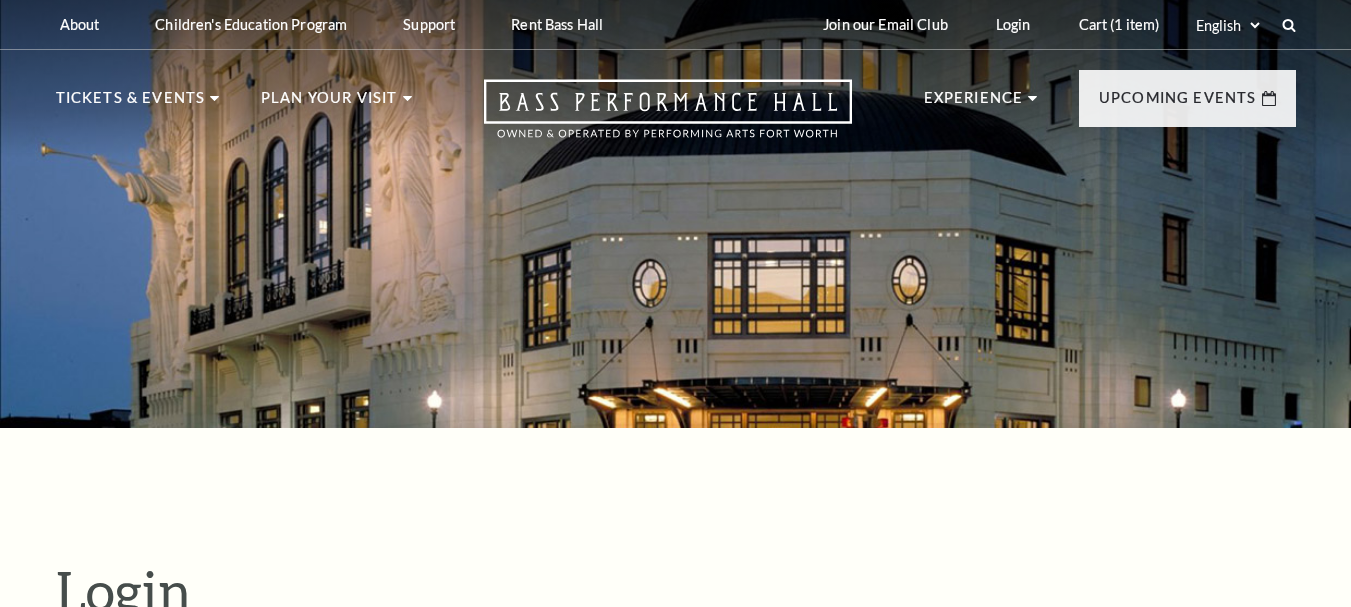 scroll, scrollTop: 515, scrollLeft: 0, axis: vertical 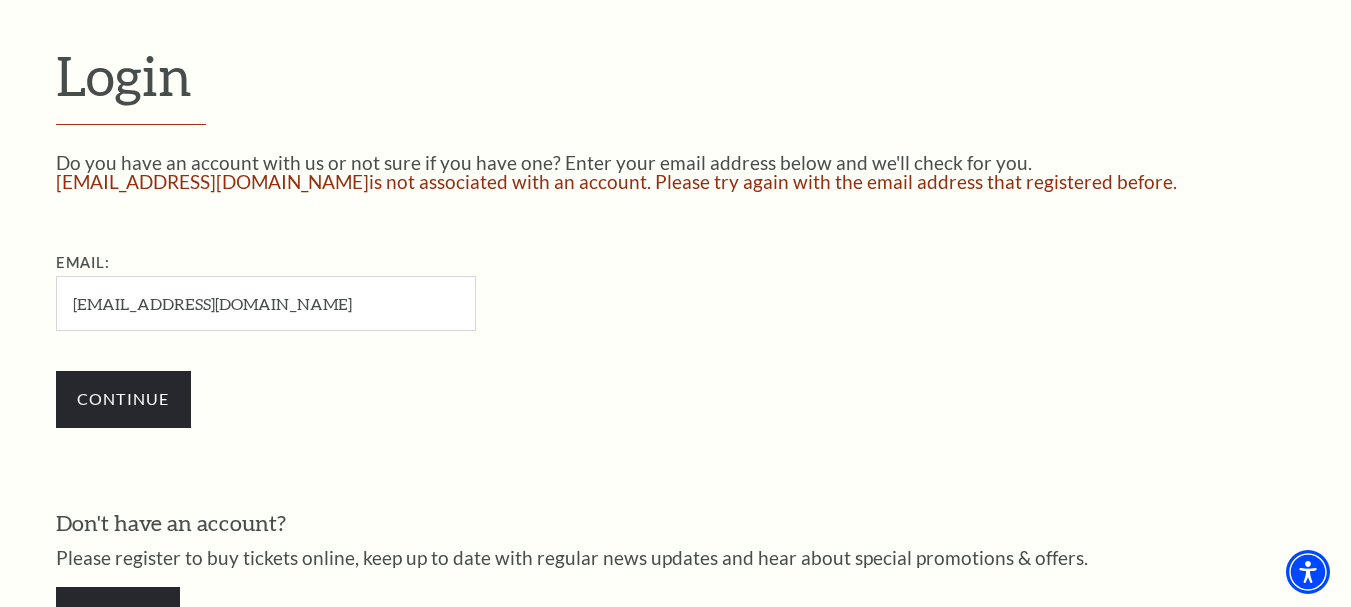 click on "binayak2.stellardl@gmail.com" at bounding box center (266, 303) 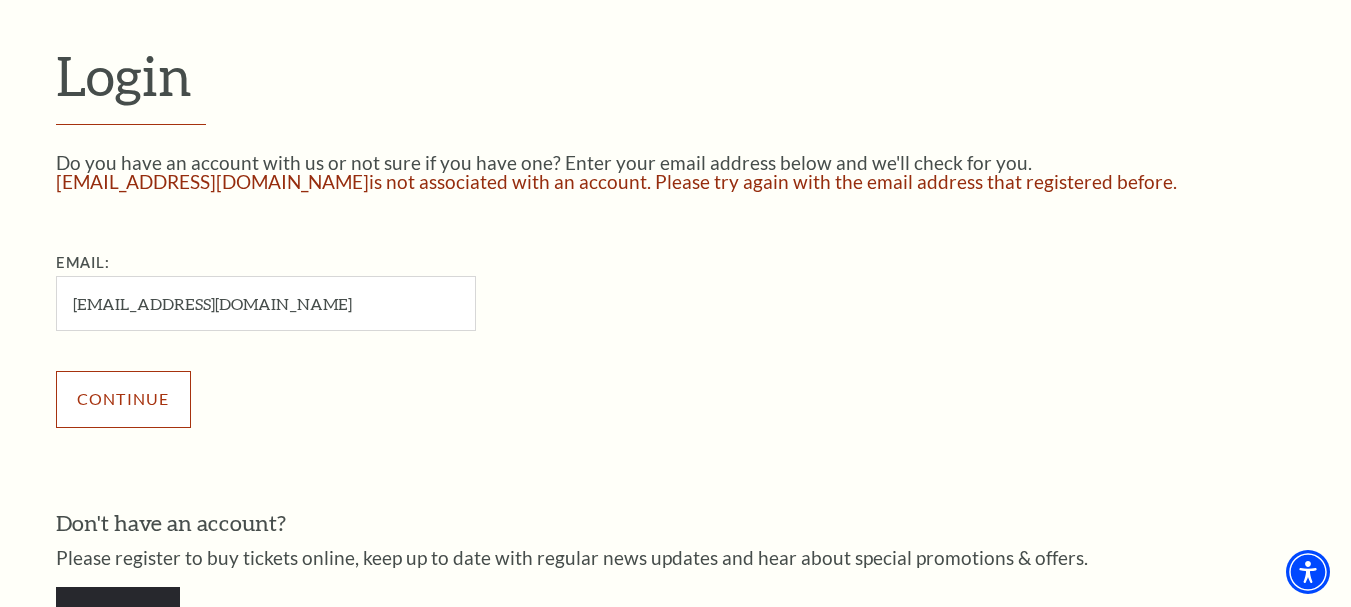 click on "Continue" at bounding box center [123, 399] 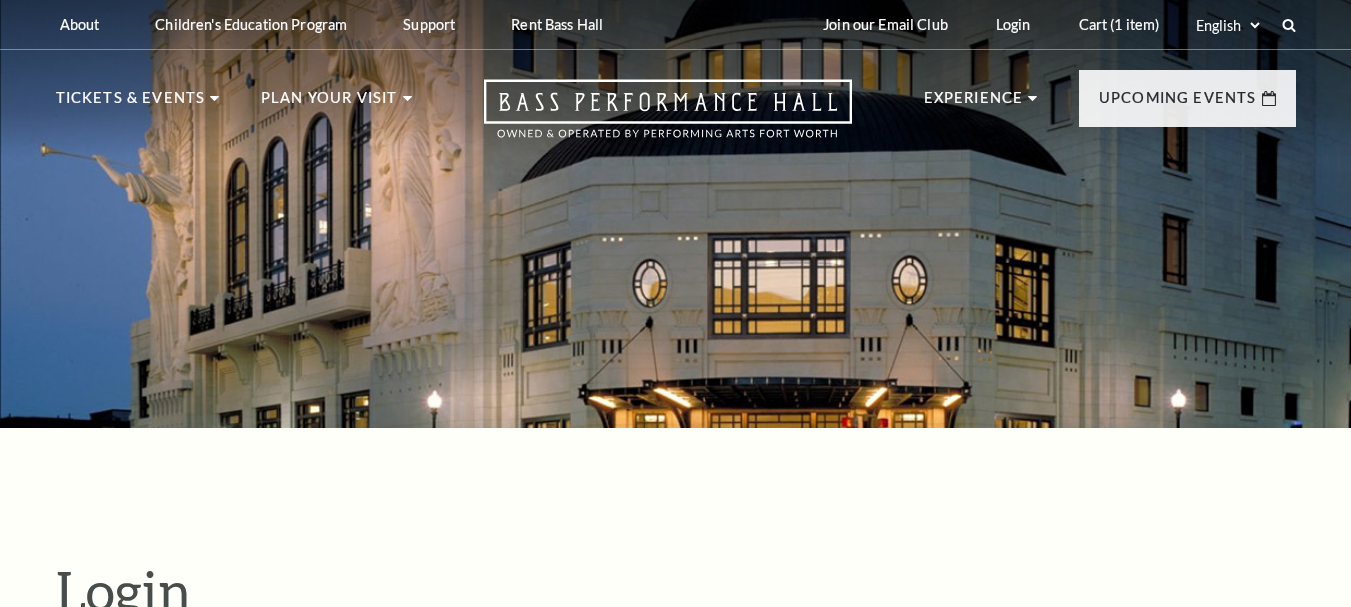 scroll, scrollTop: 515, scrollLeft: 0, axis: vertical 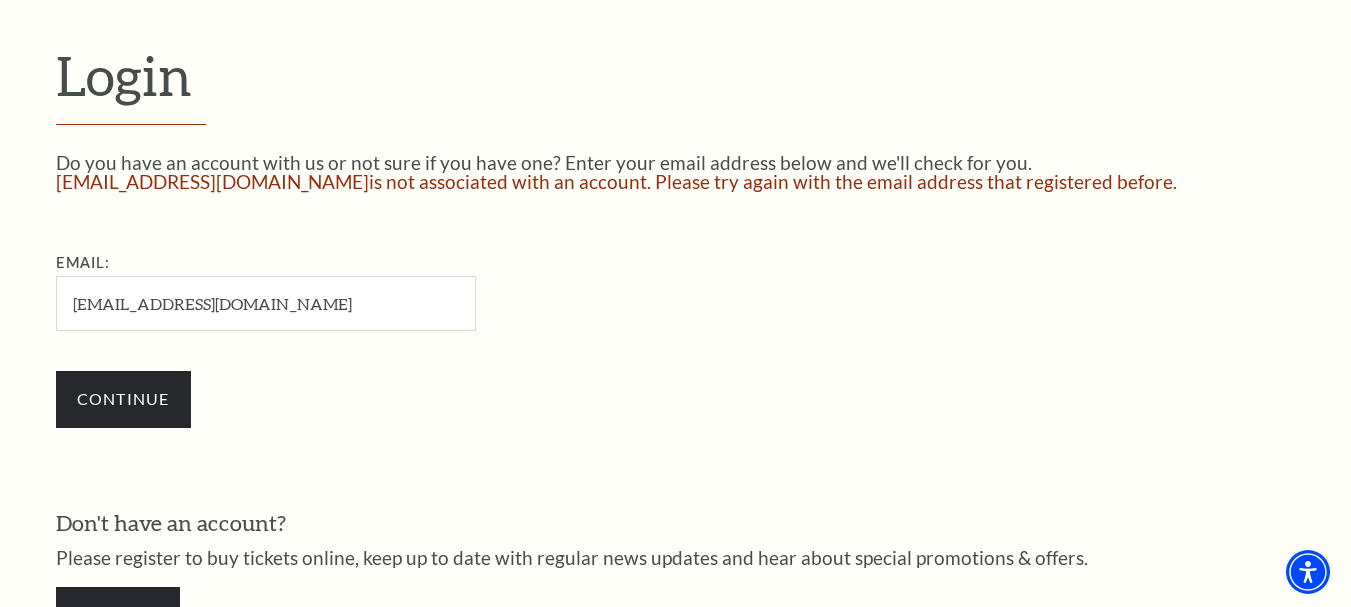 click on "[EMAIL_ADDRESS][DOMAIN_NAME]" at bounding box center (266, 303) 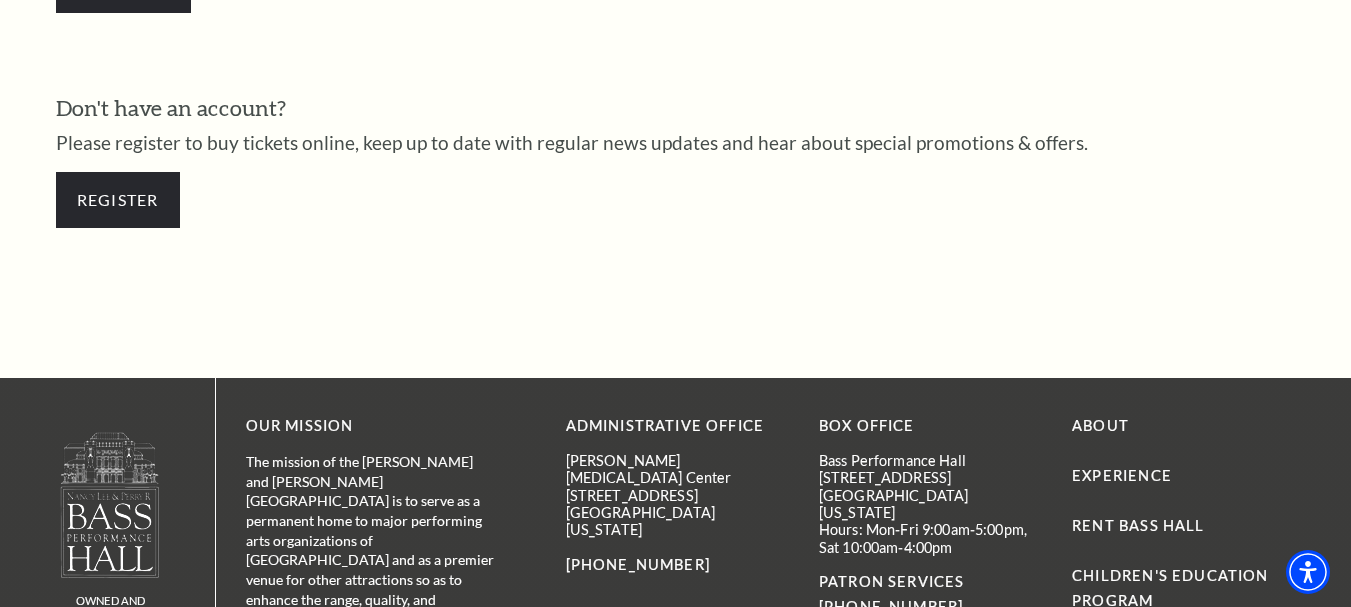 scroll, scrollTop: 1015, scrollLeft: 0, axis: vertical 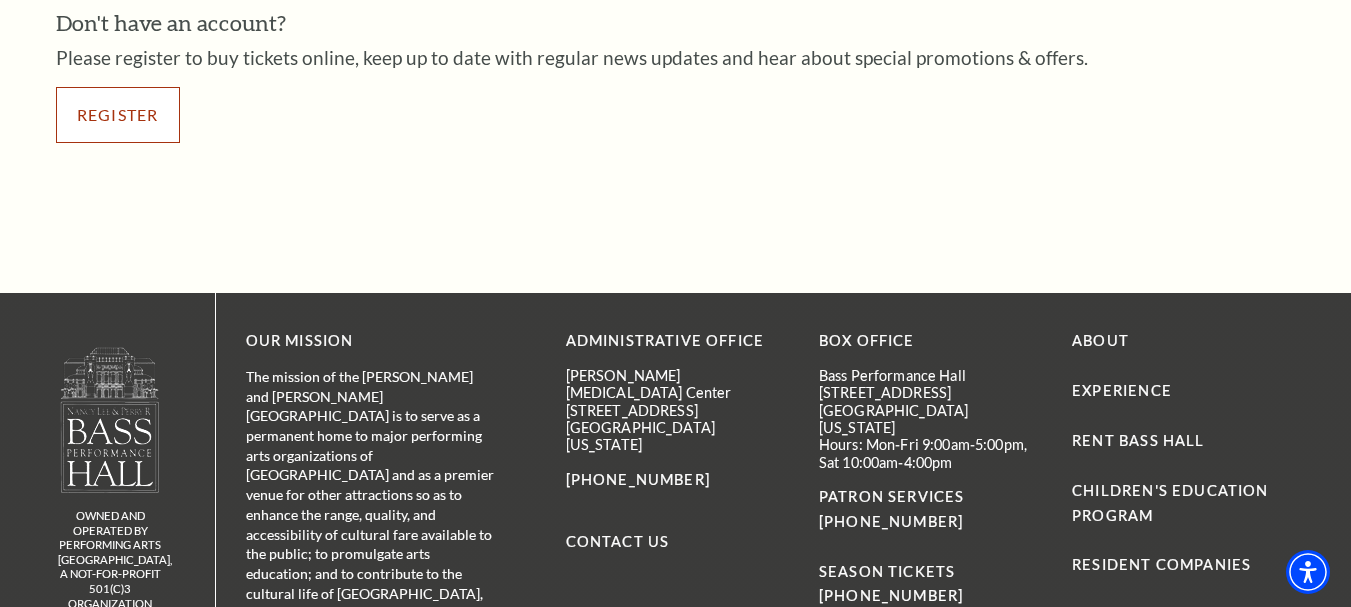 click on "Register" at bounding box center [118, 115] 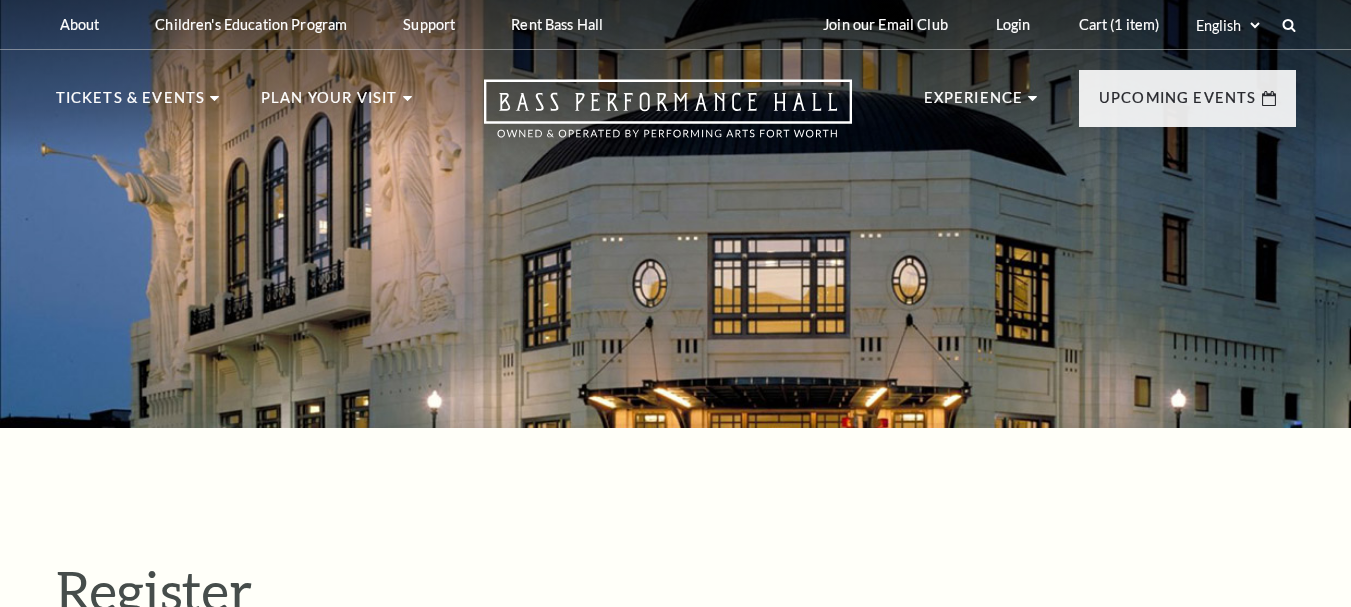 select on "1" 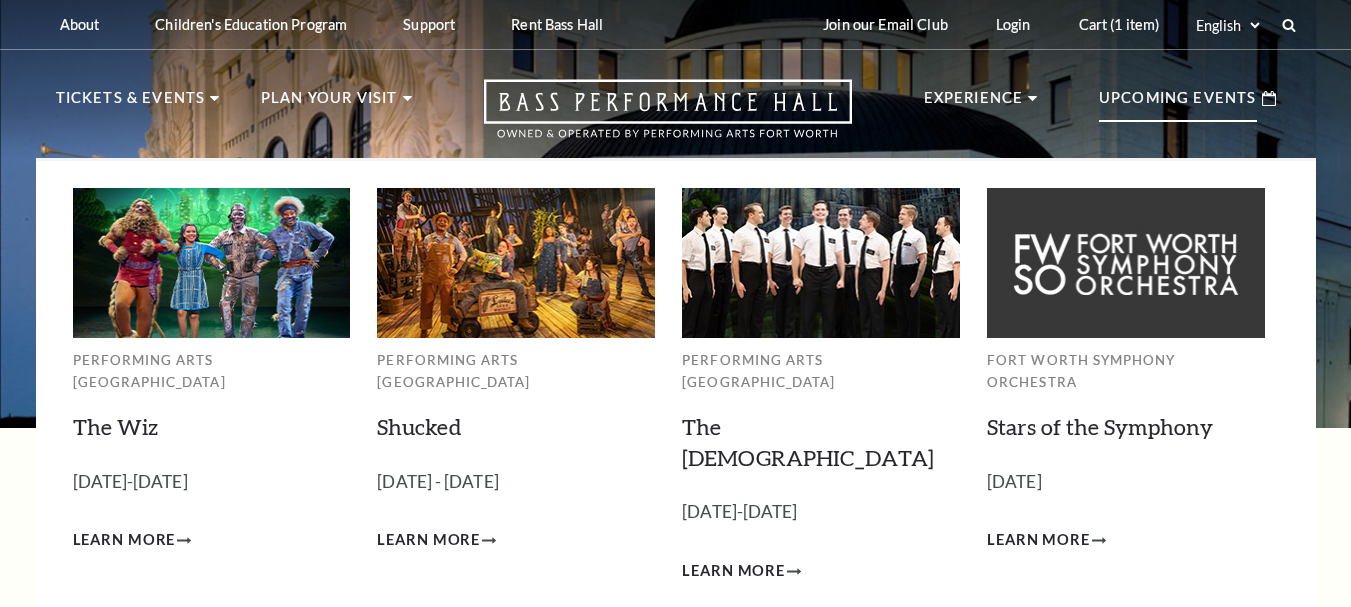 scroll, scrollTop: 0, scrollLeft: 0, axis: both 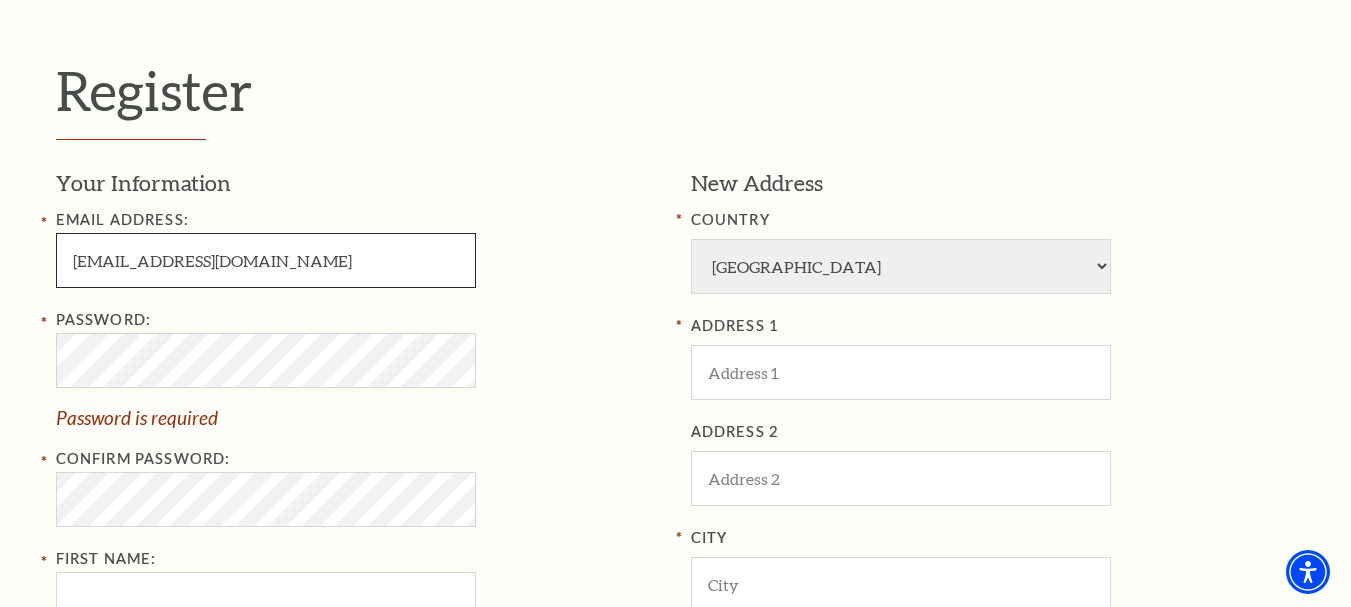 click on "[EMAIL_ADDRESS][DOMAIN_NAME]" at bounding box center [266, 260] 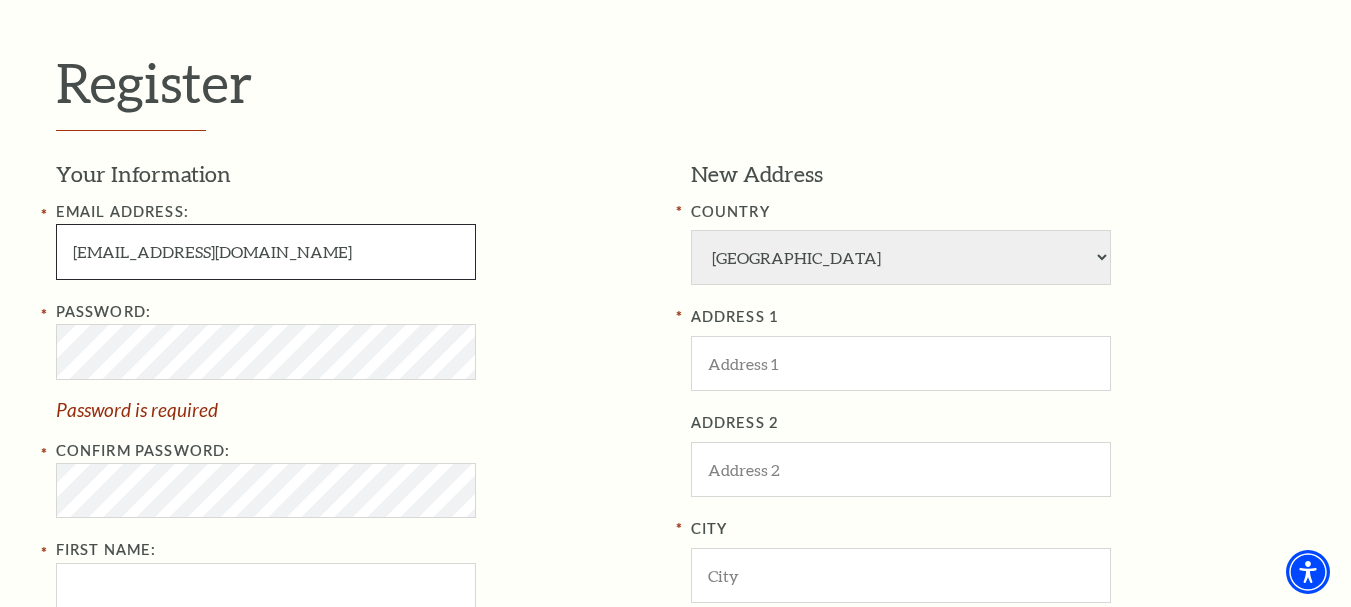 type on "[EMAIL_ADDRESS][DOMAIN_NAME]" 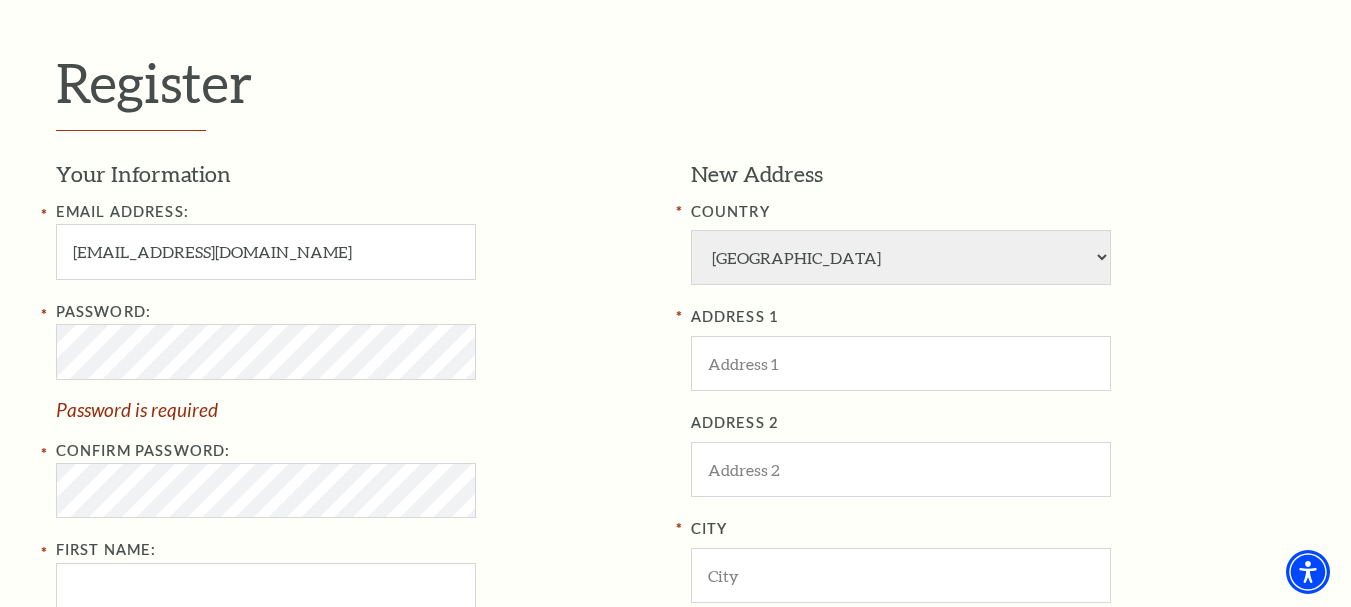 type on "[PERSON_NAME]" 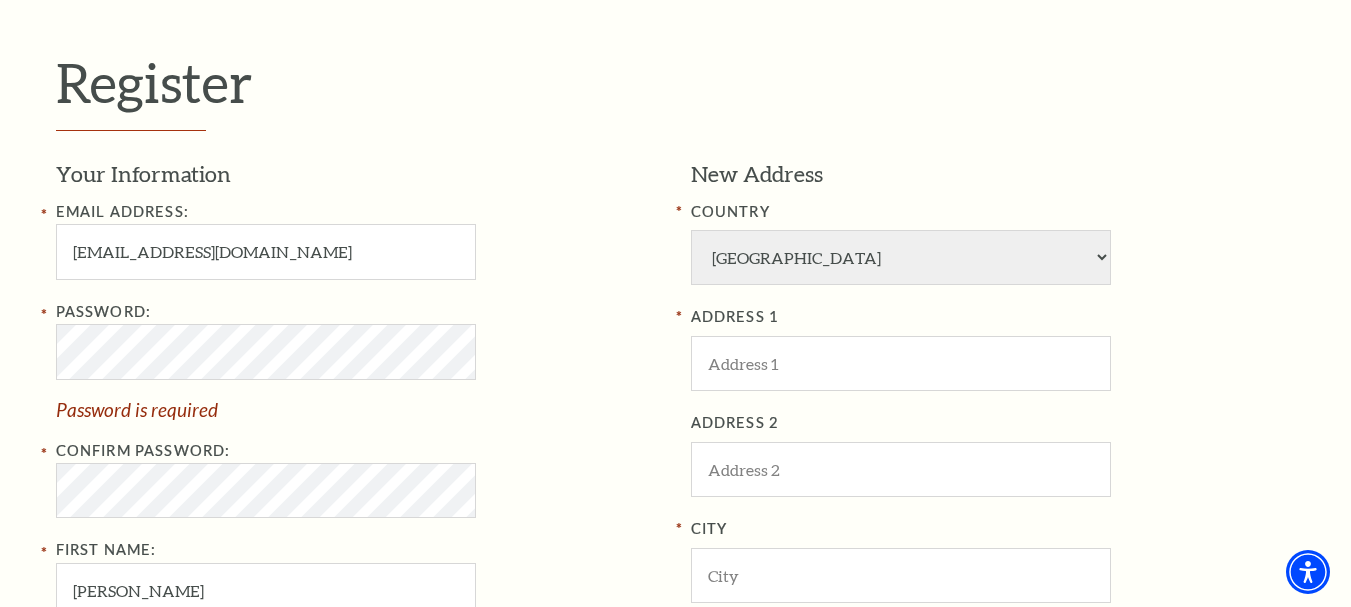 type on "mahapatra" 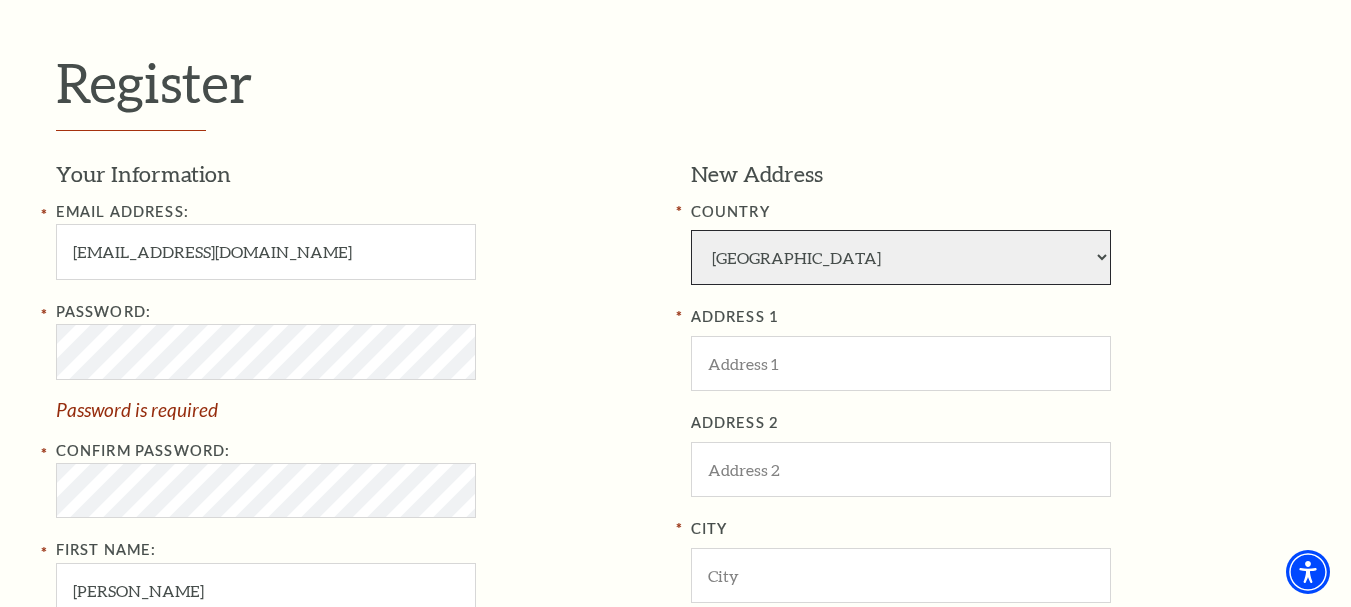 select on "201" 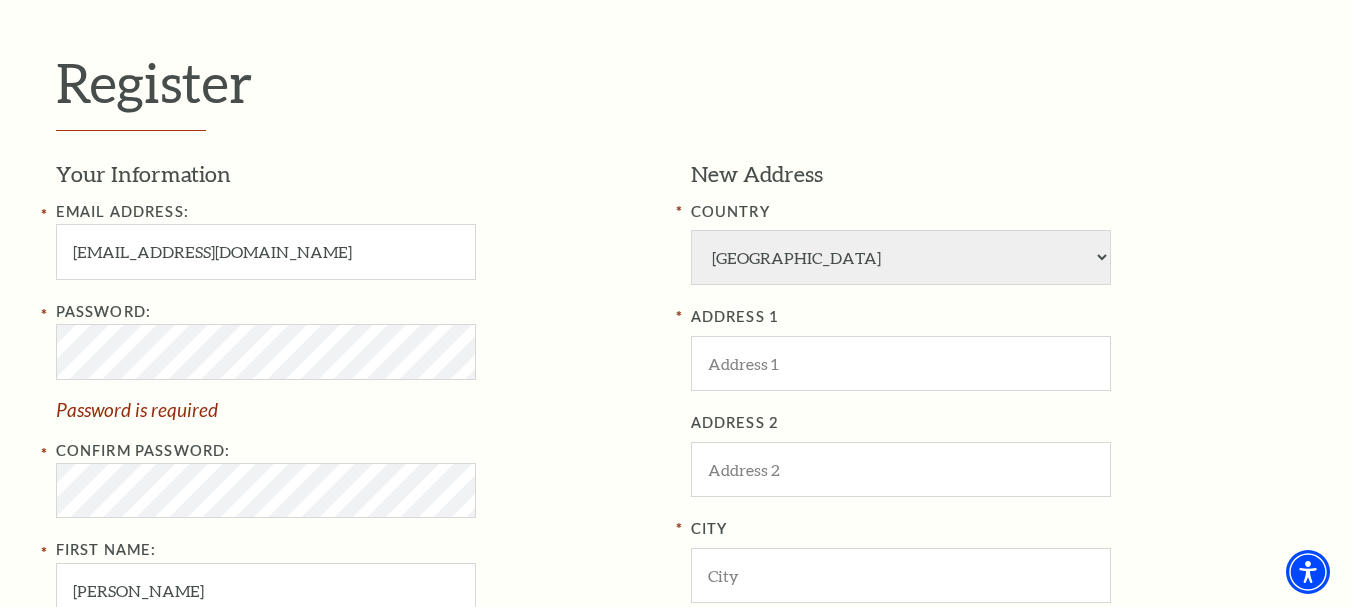 type on "khordha" 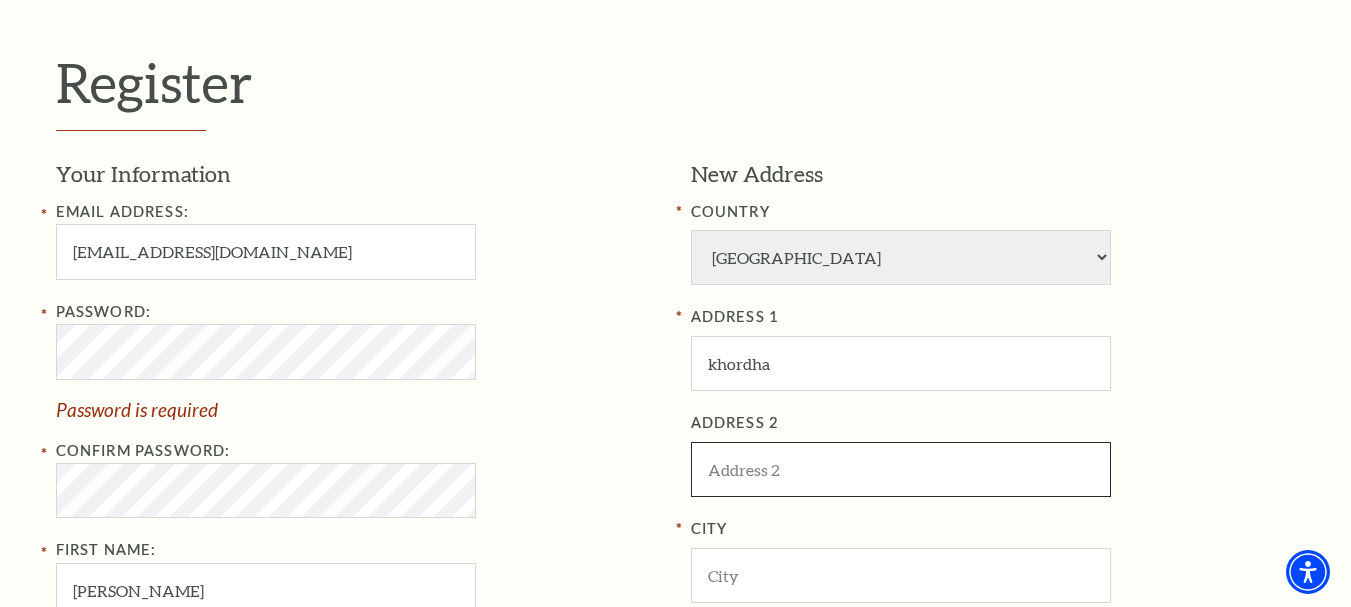 type on "52" 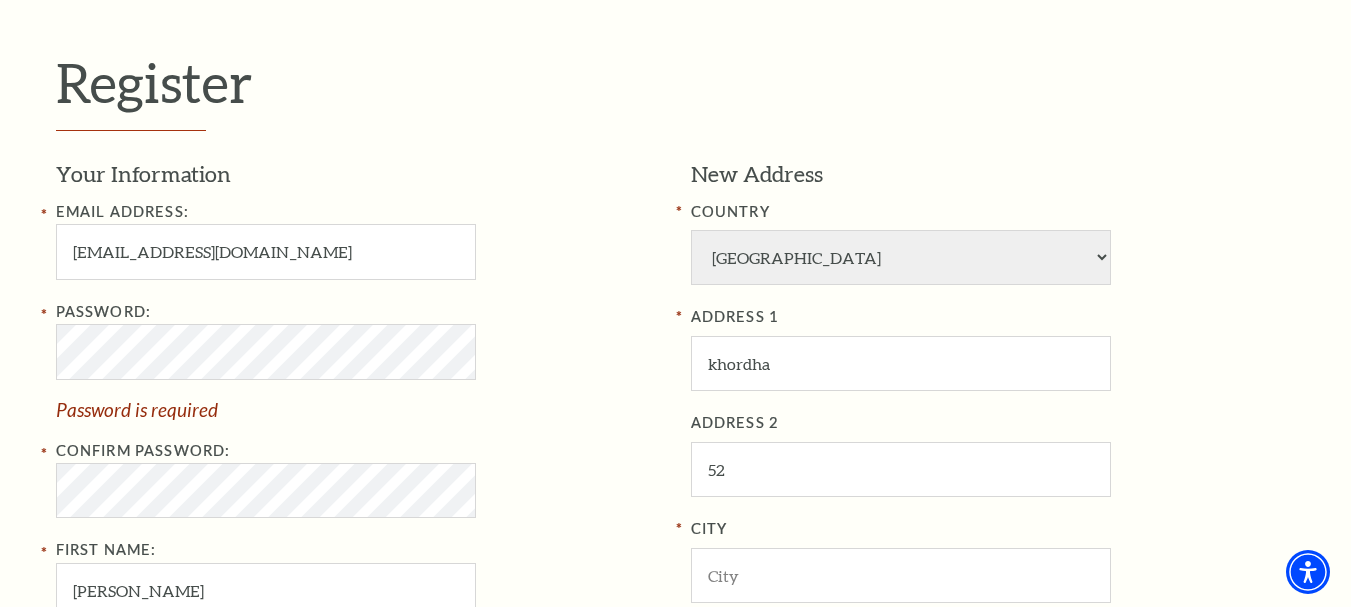 type on "panabaraj" 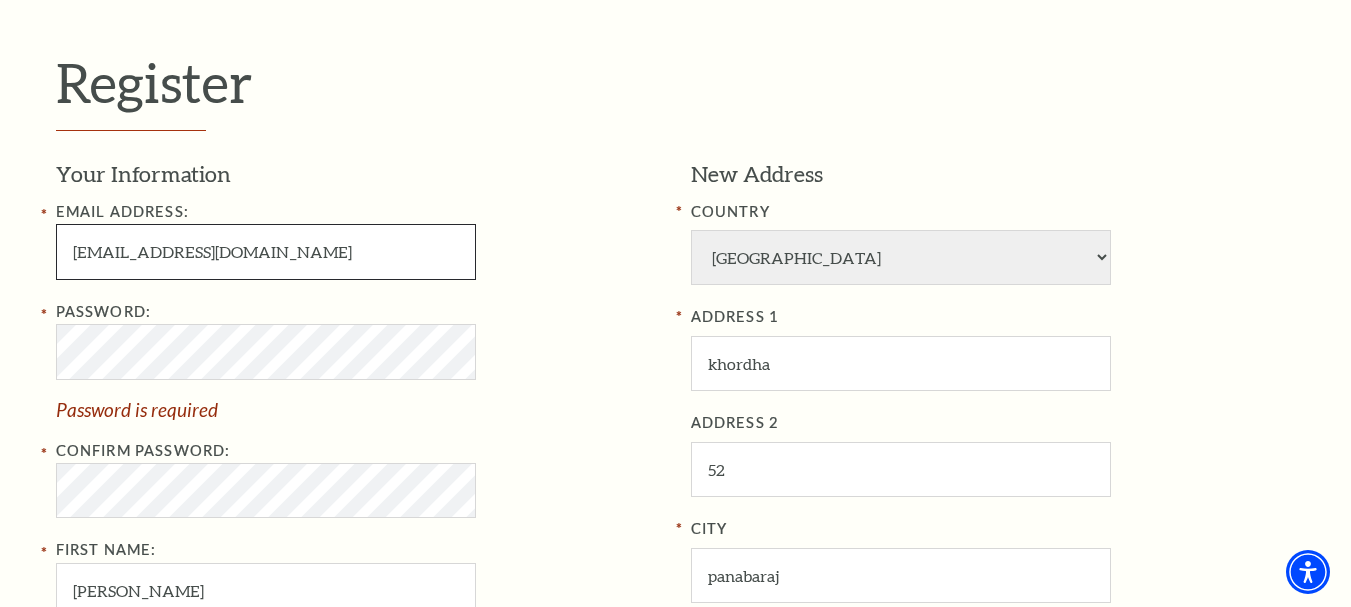 type on "982-785-2154" 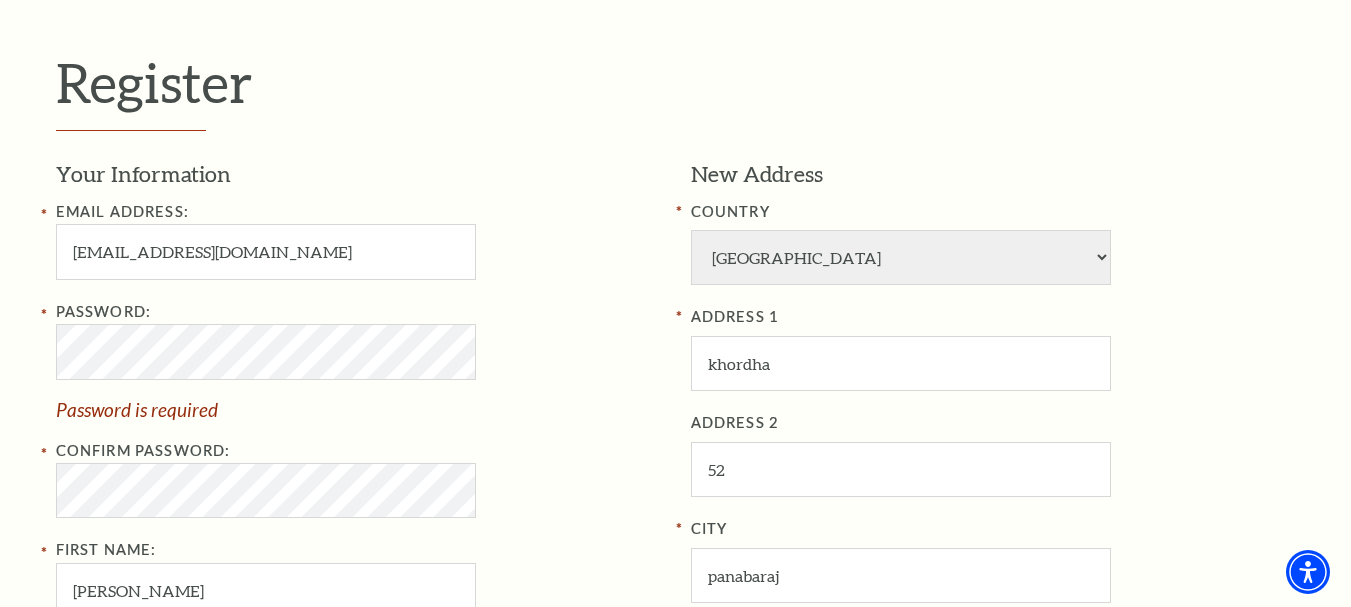 type on "982-785-2154" 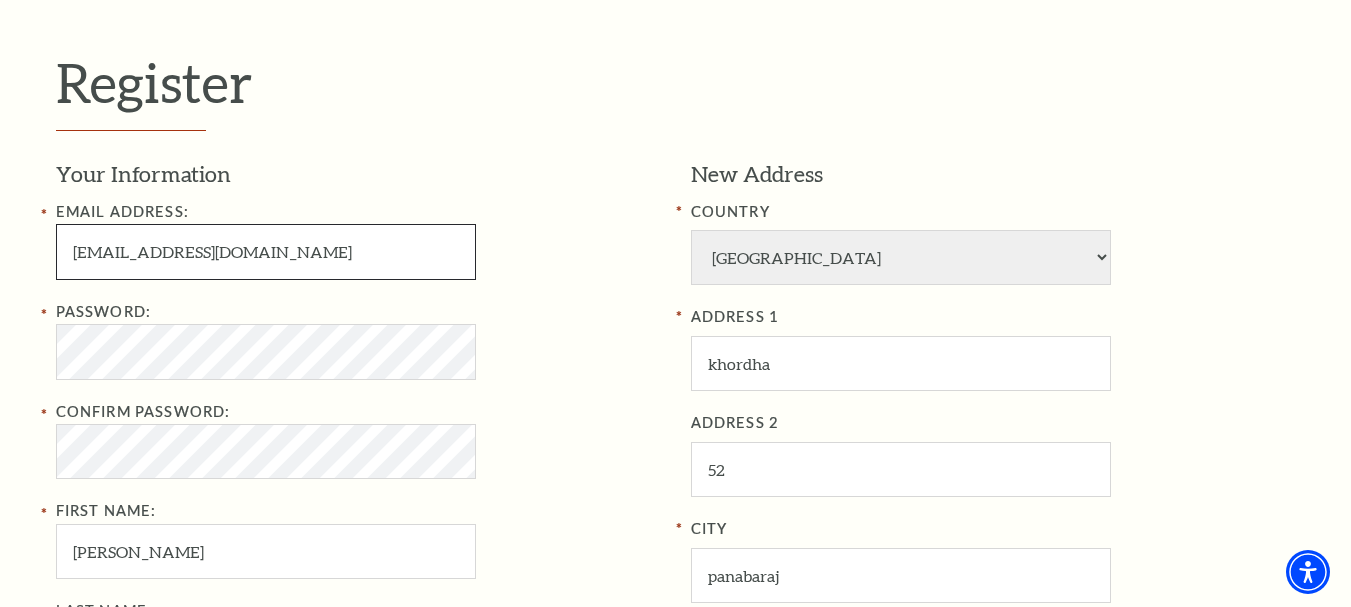 click on "binayak2.stellardl@gmail.com" at bounding box center [266, 251] 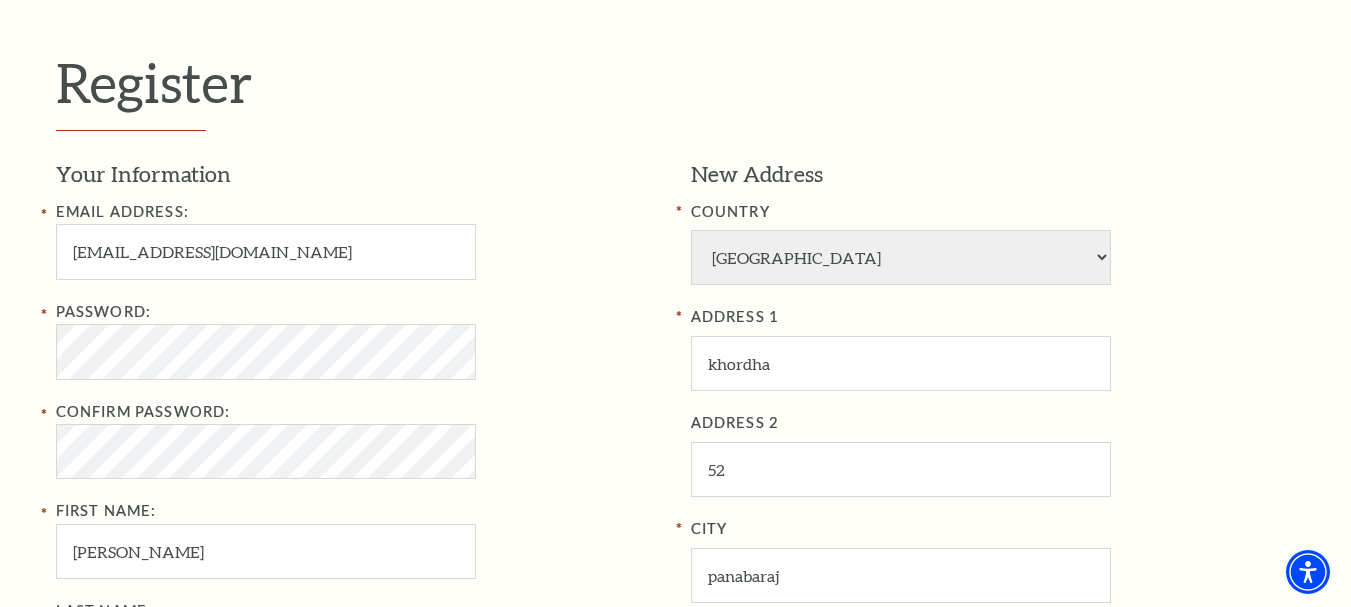 type on "binayak2.stellardl73@gmail.com" 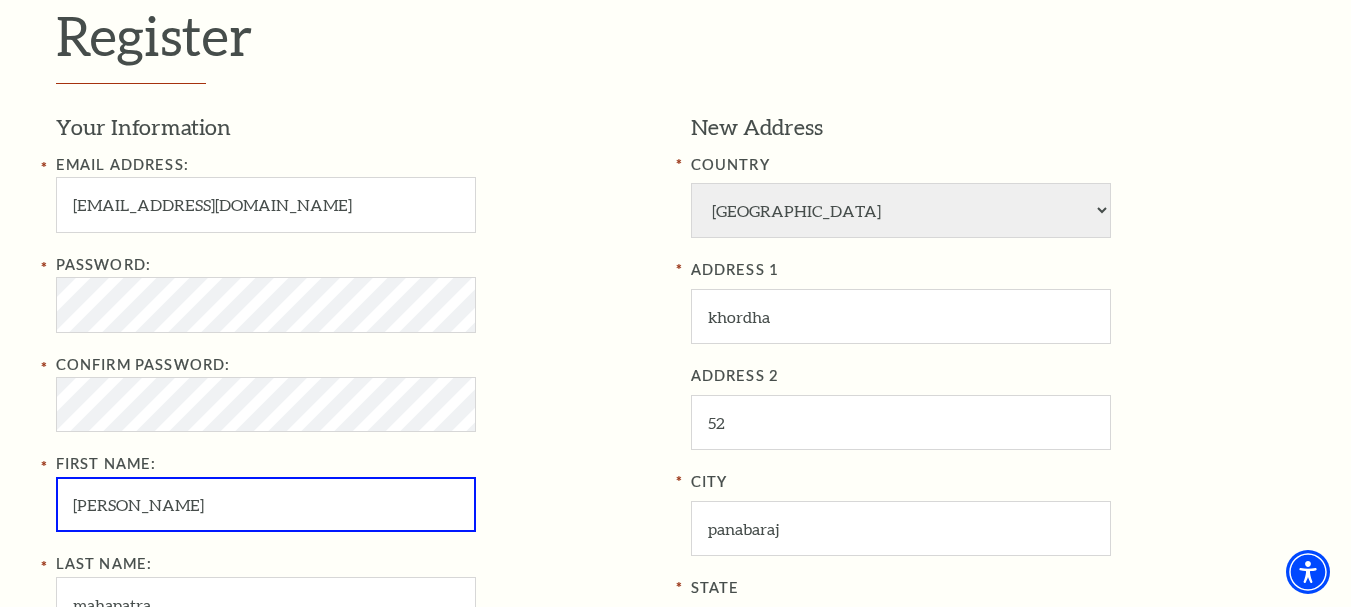 scroll, scrollTop: 500, scrollLeft: 0, axis: vertical 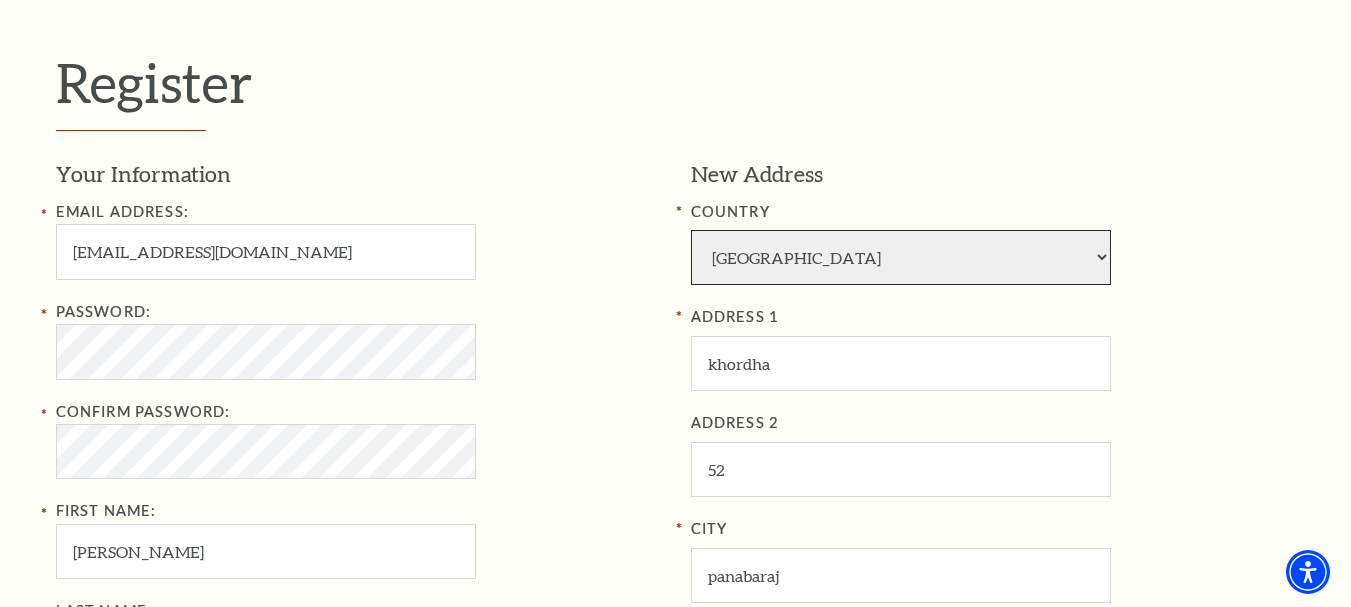 click on "Afghanistan Albania Algeria Andorra Angola Antigua and Barbuda Argentina Aruba Australia Austria Azores Bahamas Bahrain Bangladesh Barbados Belgium Belize Benin Bermuda Bhutan Bolivia Botswana Brazil British Virgin Islnd Brunei Darussalam Bulgaria Burkina Faso Burma Burundi Cameroon Canada Canal Zone Canary Islands Cape Verde Cayman Islands Central African Rep Chad Channel Islands Chile Colombia Comoros Confed of Senegambia Congo Cook Islands Costa Rica Croatia Cuba Curacao Cyprus Czechoslovakia Dahomey Denmark Djibouti Dm People's Rp Korea Dominica Dominican Republic Ecuador Egypt El Salvador England Equatorial Guinea Estonia Ethiopia Faeroe Islands Falkland Islands Fed Rep of Germany Fiji Finland France French Guiana French Polynesia Gabon Germany Ghana Gibraltar Gilbert & Ellice Is Greece Greenland Grenada Guadaloupe Guatemala Guinea Guinea-Bissau Guyana Haiti Honduras Hong Kong Hungary Iceland India Indonesia Iran Iraq Ireland Isle Of Man Israel Italy Ivory Coast Jamaica Japan Jordan Kampuchea Kenya Laos" at bounding box center [901, 257] 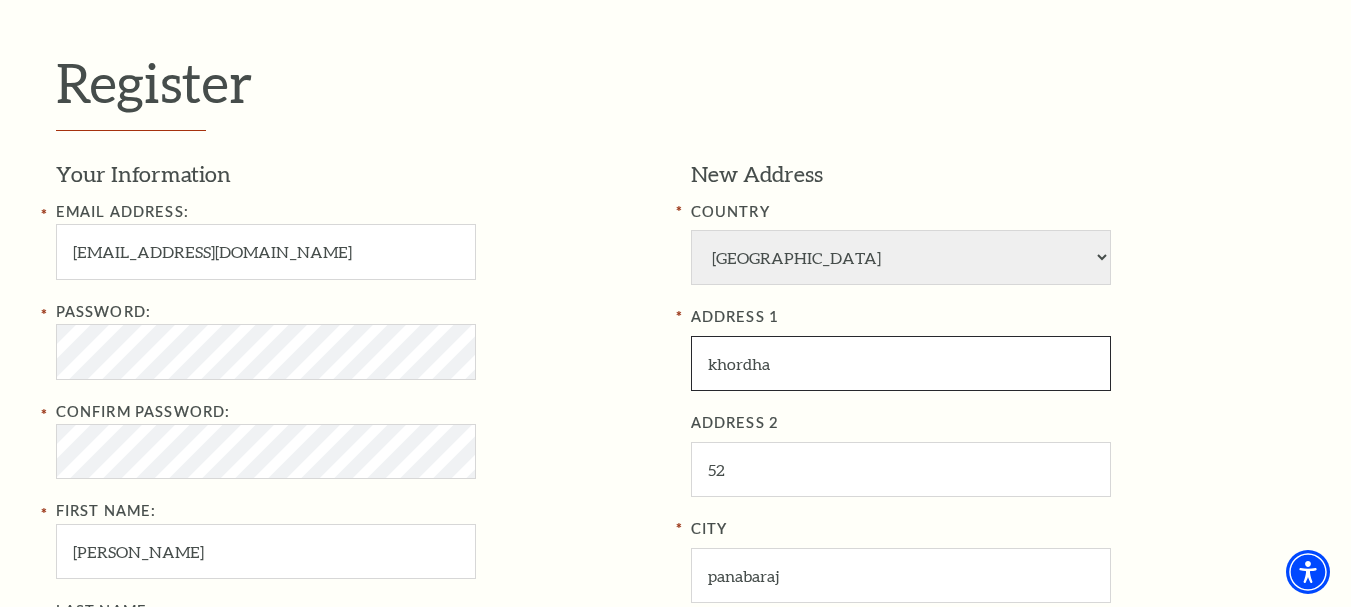 click on "khordha" at bounding box center [901, 363] 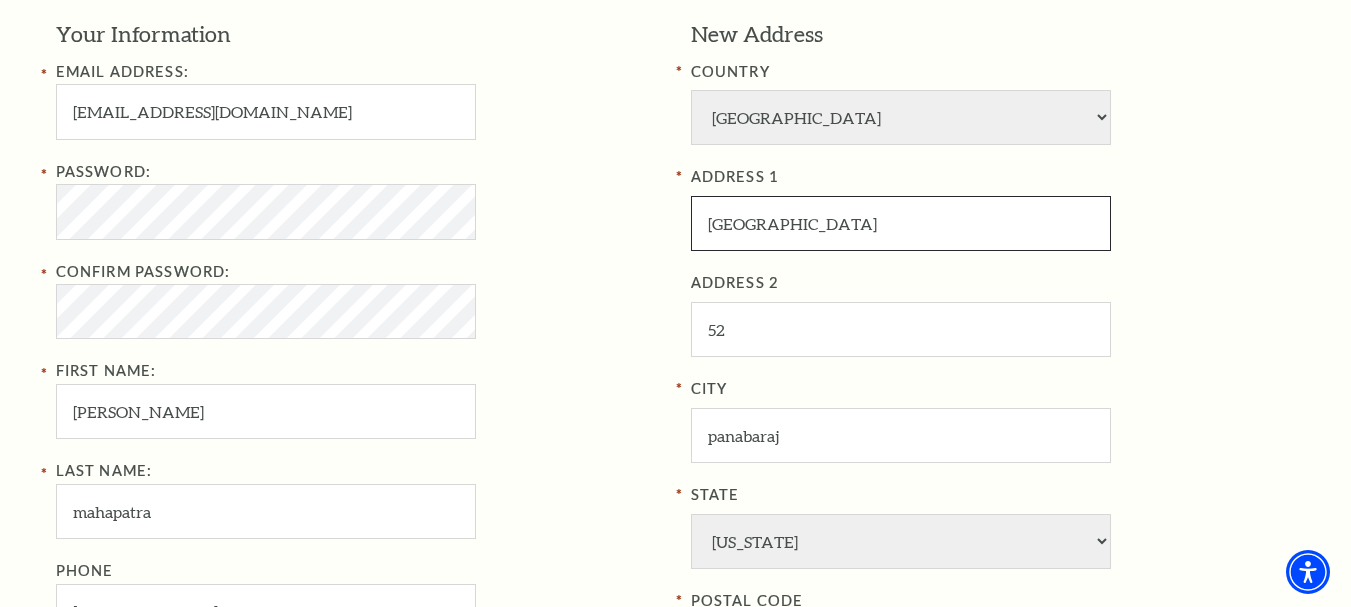 scroll, scrollTop: 833, scrollLeft: 0, axis: vertical 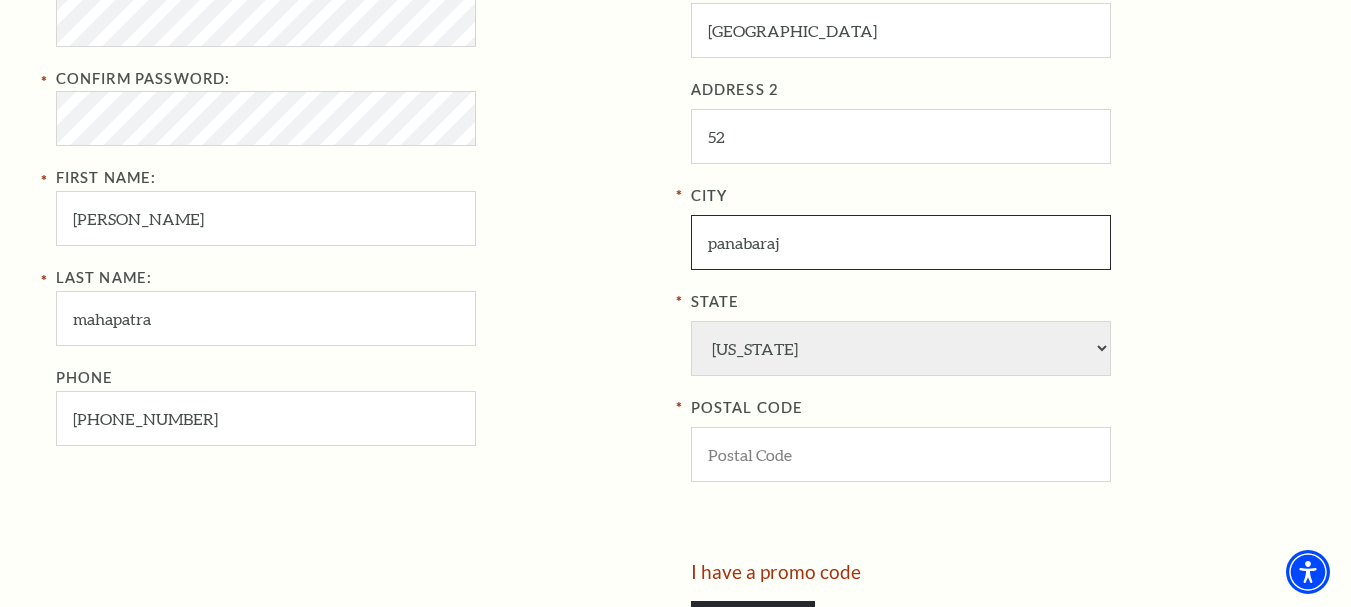 click on "panabaraj" at bounding box center (901, 242) 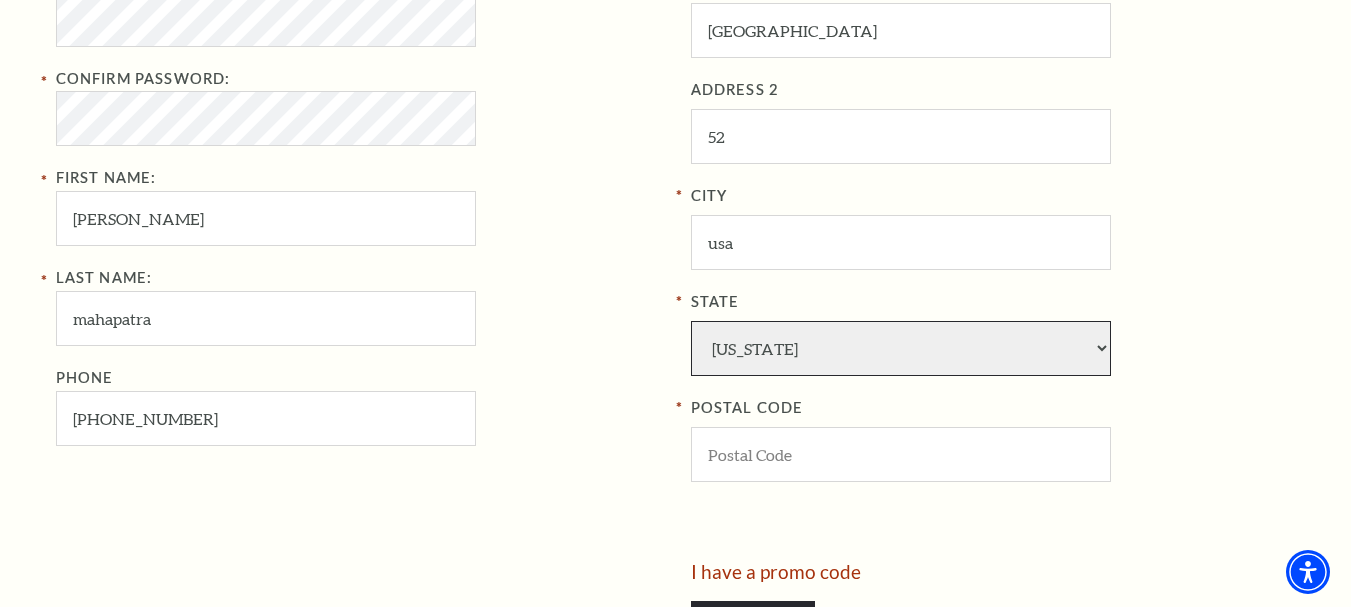 click on "Alabama Alaska American Embassy American Embassy American Samoa Arizona Arkansas Armed Forces California Colorado Connecticut D.C. Delaware Florida Georgia Guam Hawaii Idaho Illinois Indiana Iowa Kansas Kentucky Louisiana Maine Marshall Islands Maryland Massachusetts Michigan Micronesia Minnesota Mississippi Missouri Montana Nebraska Nevada New Hampshire New Jersey New Mexico New York North Carolina North Dakota Northern Mariana Is. Ohio Oklahoma Oregon Palau Pennsylvania Puerto Rico Rhode Island South Carolina South Dakota Tennessee Texas Trust Territories Utah Vermont Virgin Islands Virginia Washington West Virginia Wisconsin Wyoming" at bounding box center [901, 348] 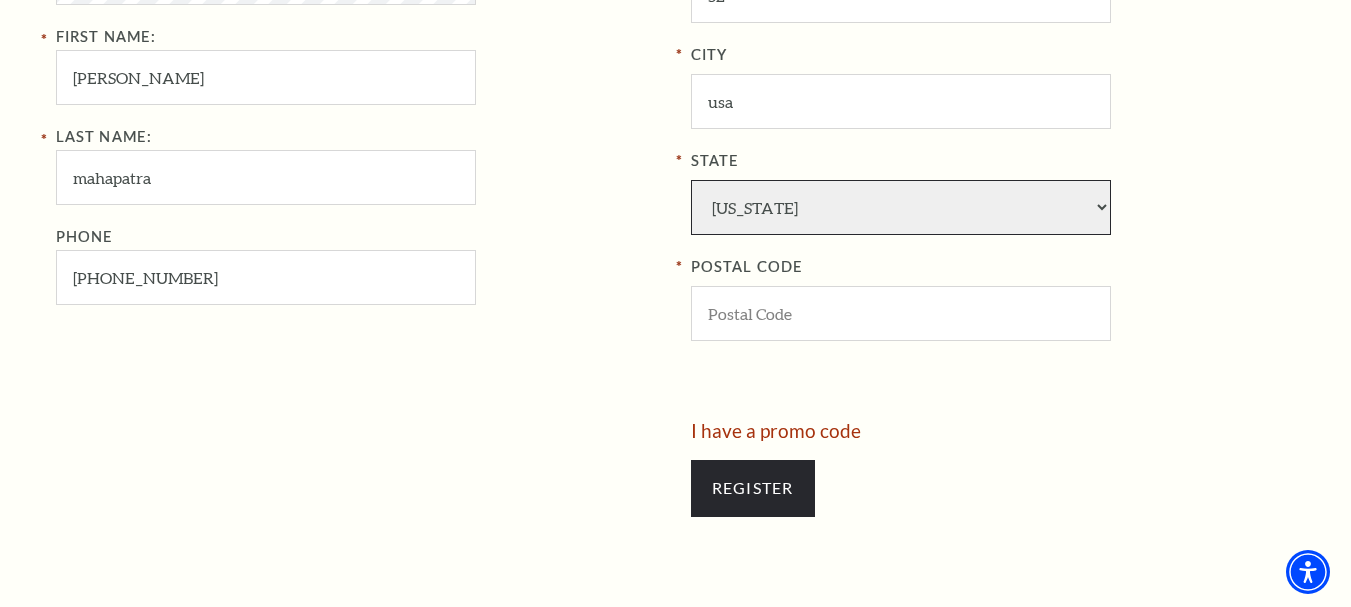 scroll, scrollTop: 1167, scrollLeft: 0, axis: vertical 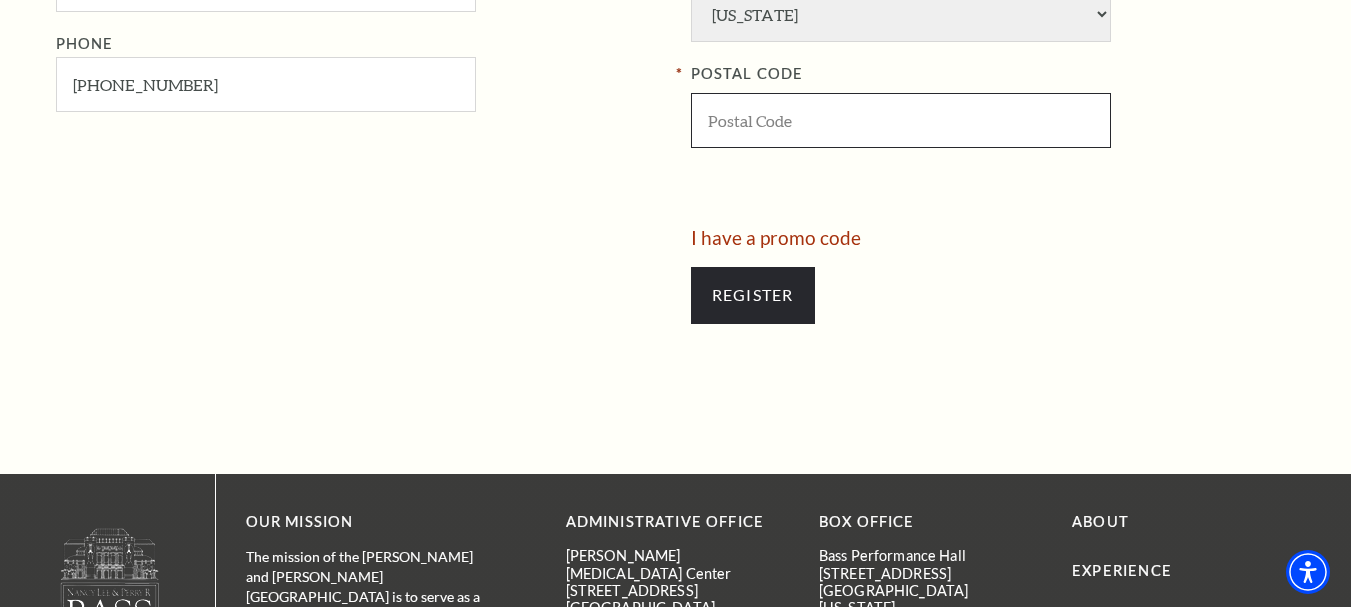 click at bounding box center (901, 120) 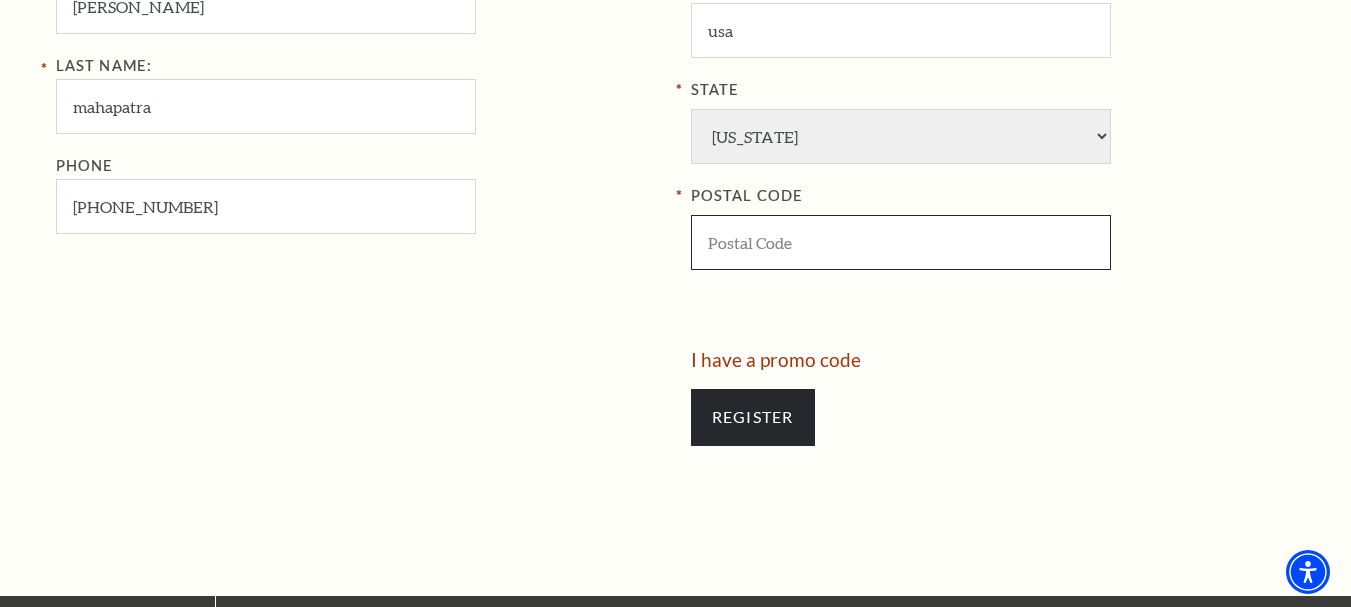scroll, scrollTop: 833, scrollLeft: 0, axis: vertical 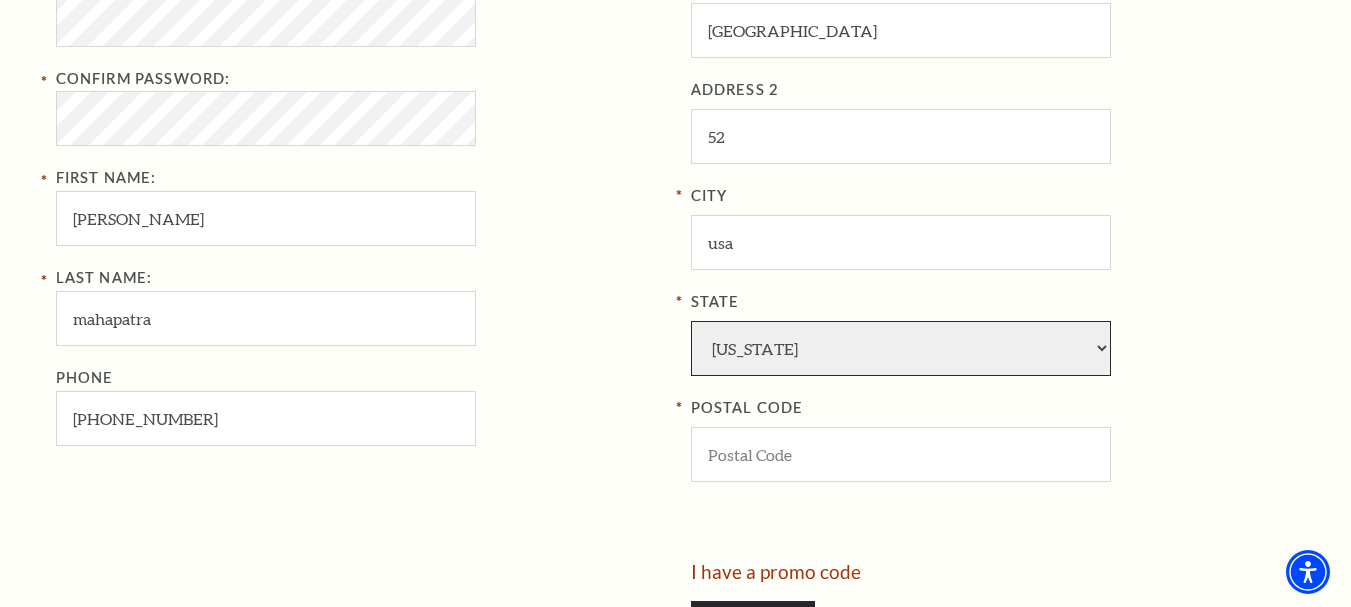 click on "Alabama Alaska American Embassy American Embassy American Samoa Arizona Arkansas Armed Forces California Colorado Connecticut D.C. Delaware Florida Georgia Guam Hawaii Idaho Illinois Indiana Iowa Kansas Kentucky Louisiana Maine Marshall Islands Maryland Massachusetts Michigan Micronesia Minnesota Mississippi Missouri Montana Nebraska Nevada New Hampshire New Jersey New Mexico New York North Carolina North Dakota Northern Mariana Is. Ohio Oklahoma Oregon Palau Pennsylvania Puerto Rico Rhode Island South Carolina South Dakota Tennessee Texas Trust Territories Utah Vermont Virgin Islands Virginia Washington West Virginia Wisconsin Wyoming" at bounding box center [901, 348] 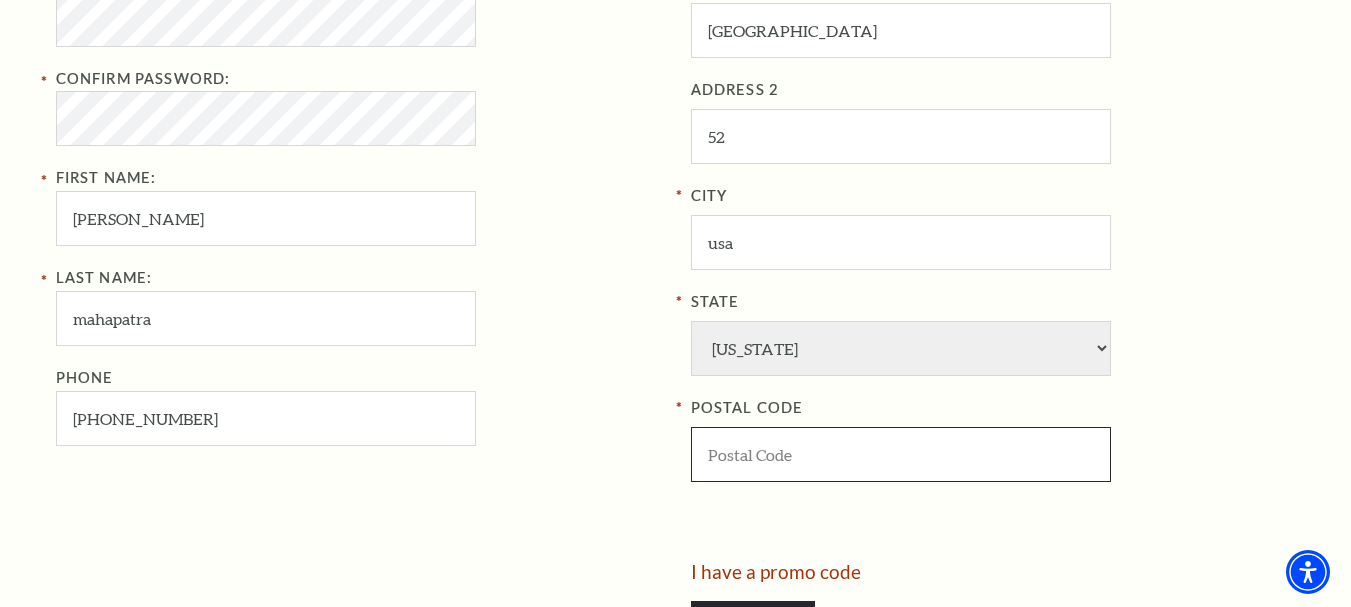 paste on "75015" 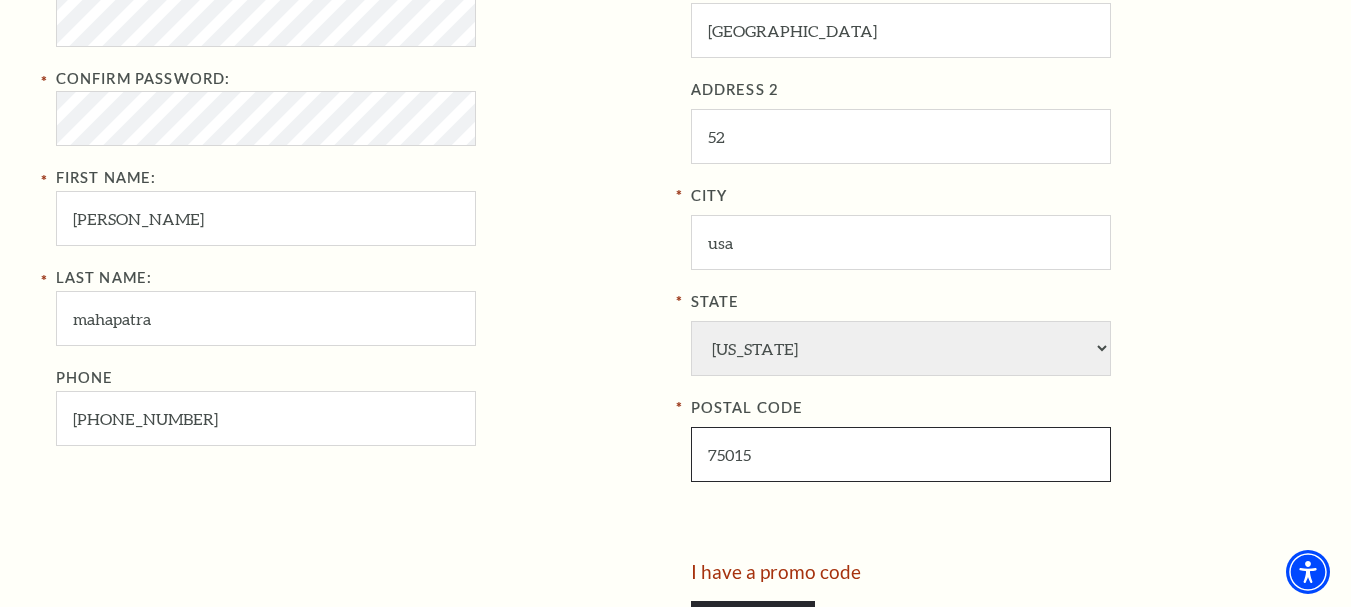 type on "75015" 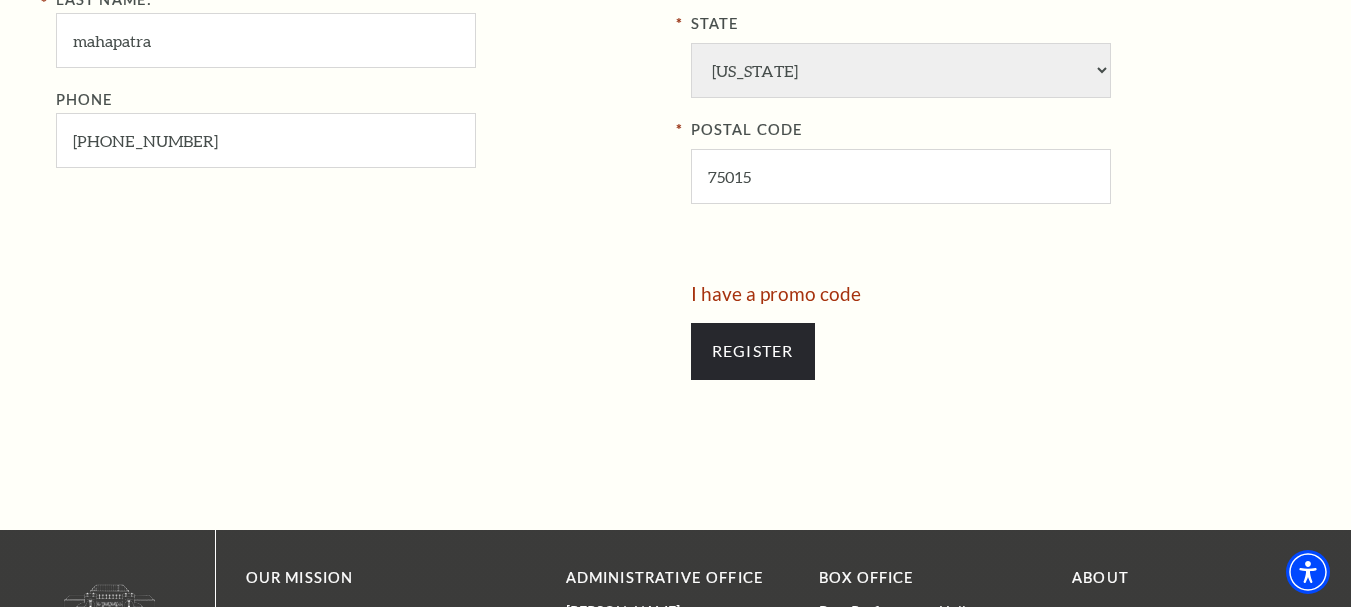scroll, scrollTop: 1167, scrollLeft: 0, axis: vertical 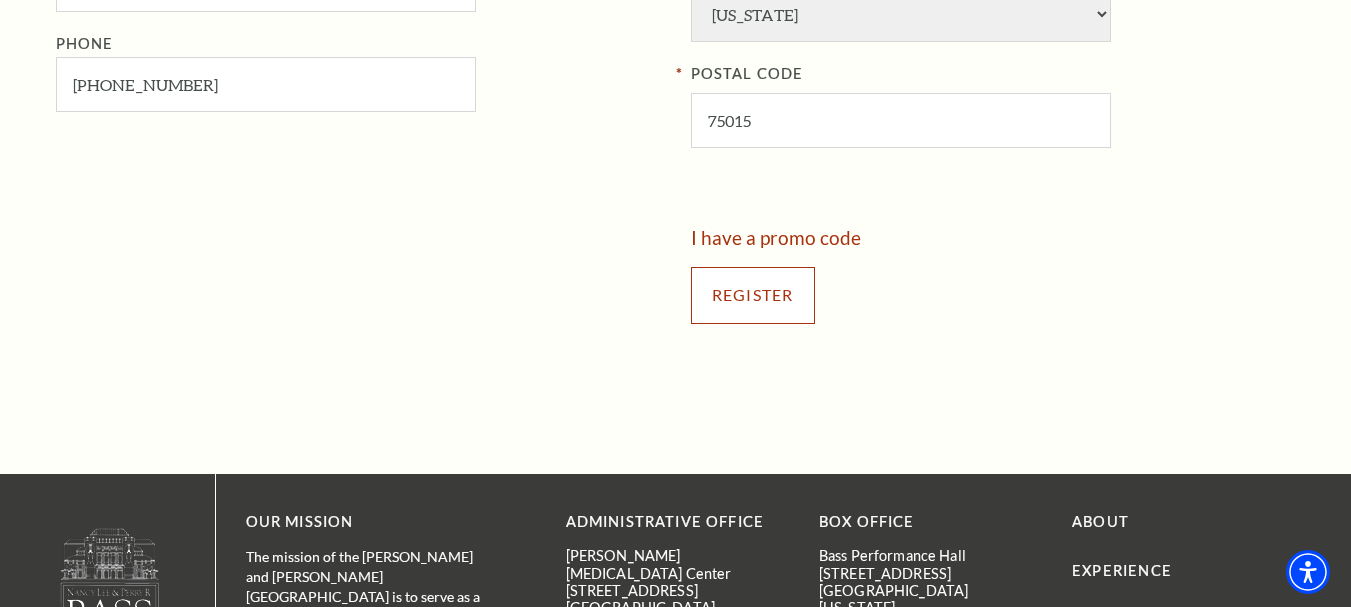 drag, startPoint x: 1318, startPoint y: 243, endPoint x: 767, endPoint y: 296, distance: 553.54315 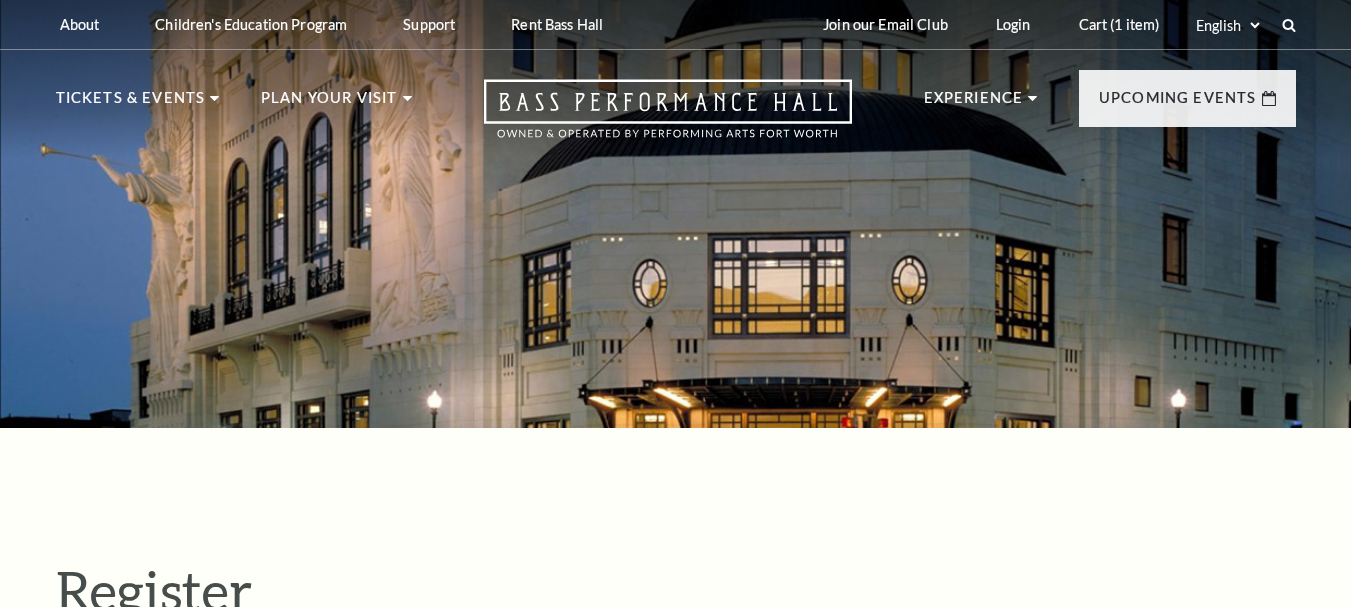 select on "1" 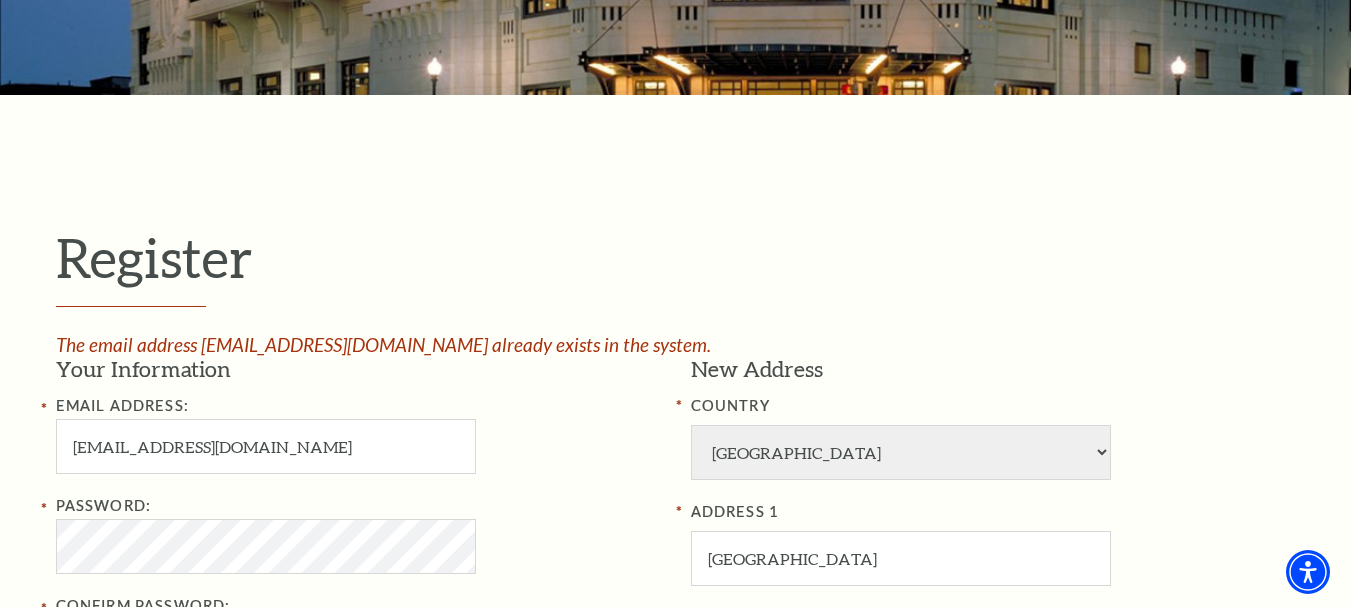 scroll, scrollTop: 500, scrollLeft: 0, axis: vertical 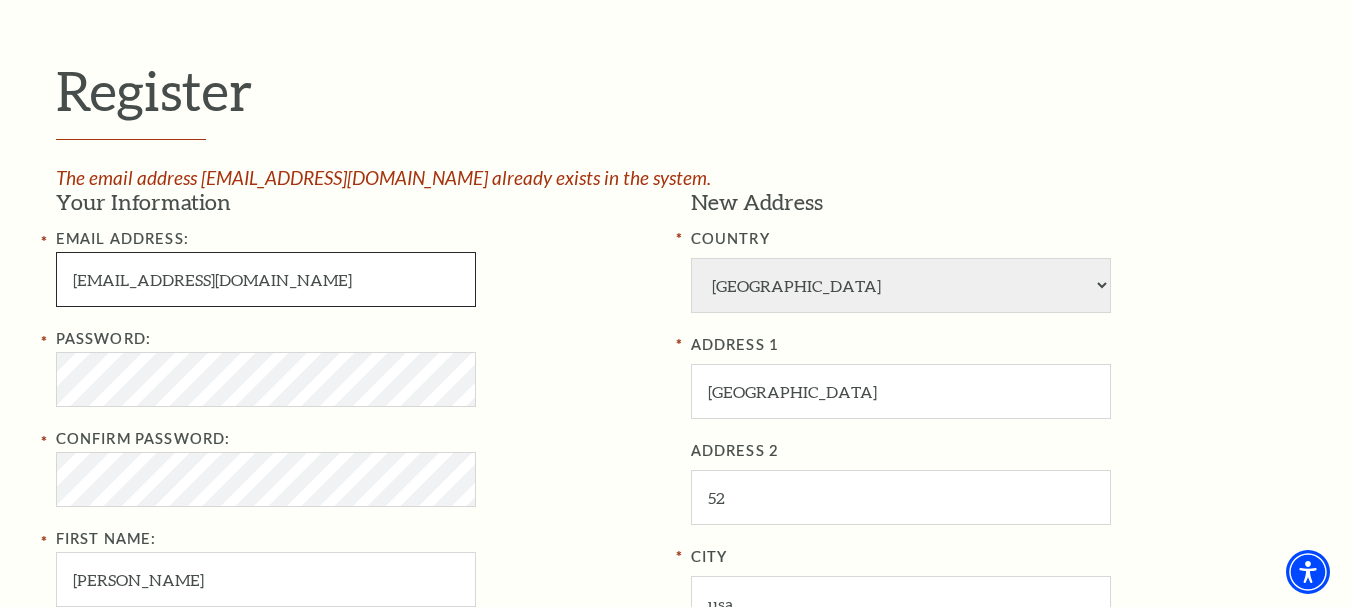click on "binayak2.stellardl73@gmail.com" at bounding box center (266, 279) 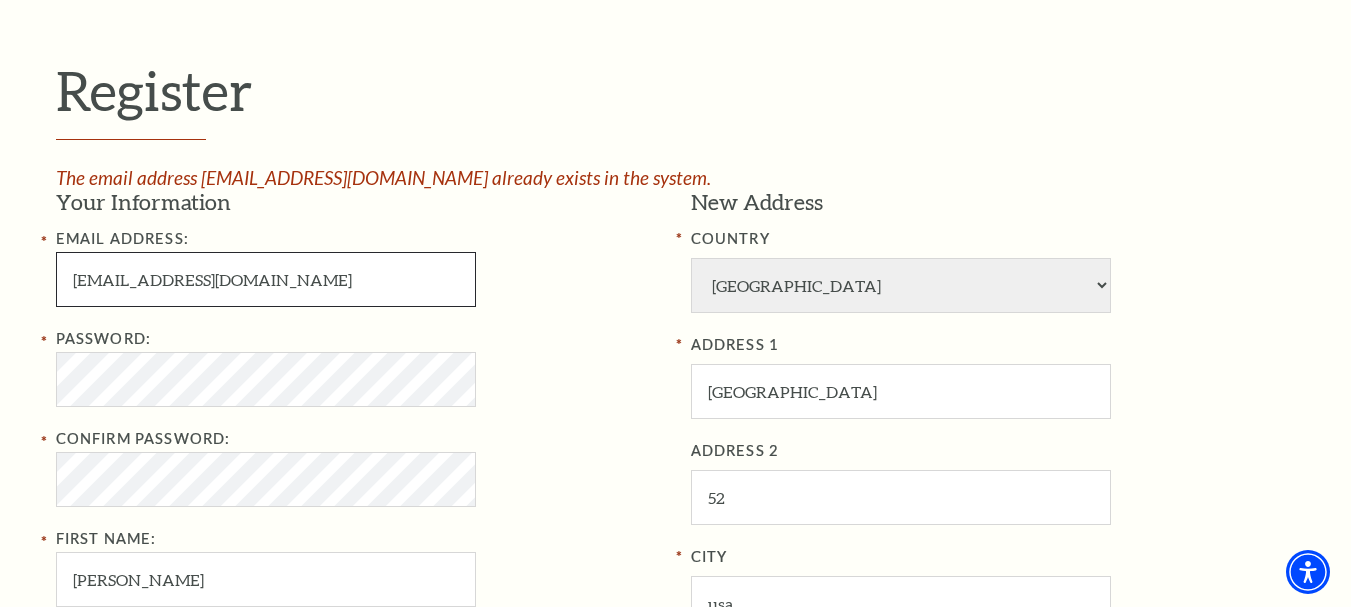 click on "binayak2.stellardl@gmail.com" at bounding box center [266, 279] 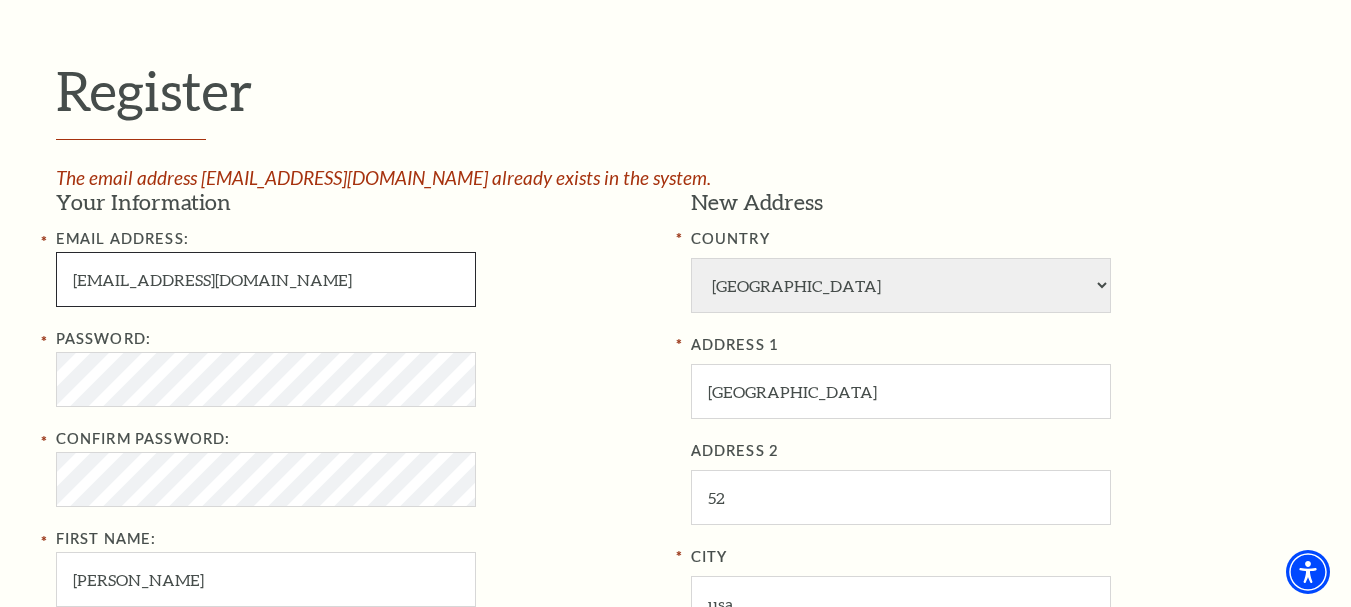 type on "binayaak2.stellardl@gmail.com" 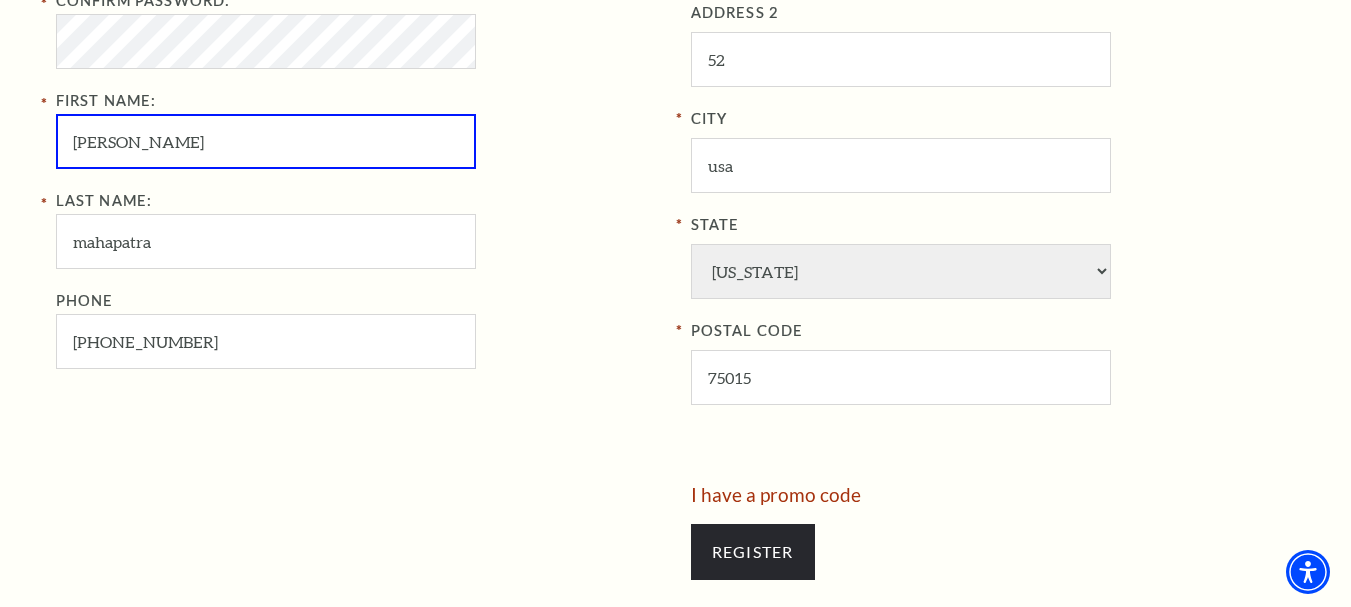 scroll, scrollTop: 1000, scrollLeft: 0, axis: vertical 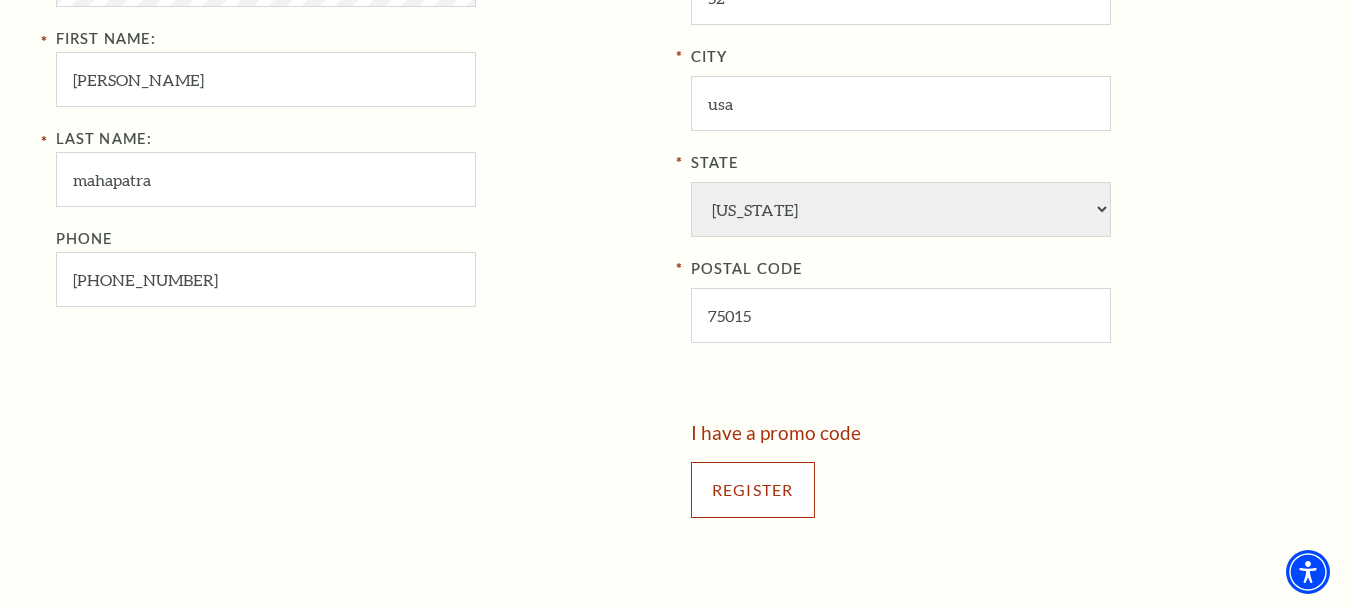 click on "Register" at bounding box center (753, 490) 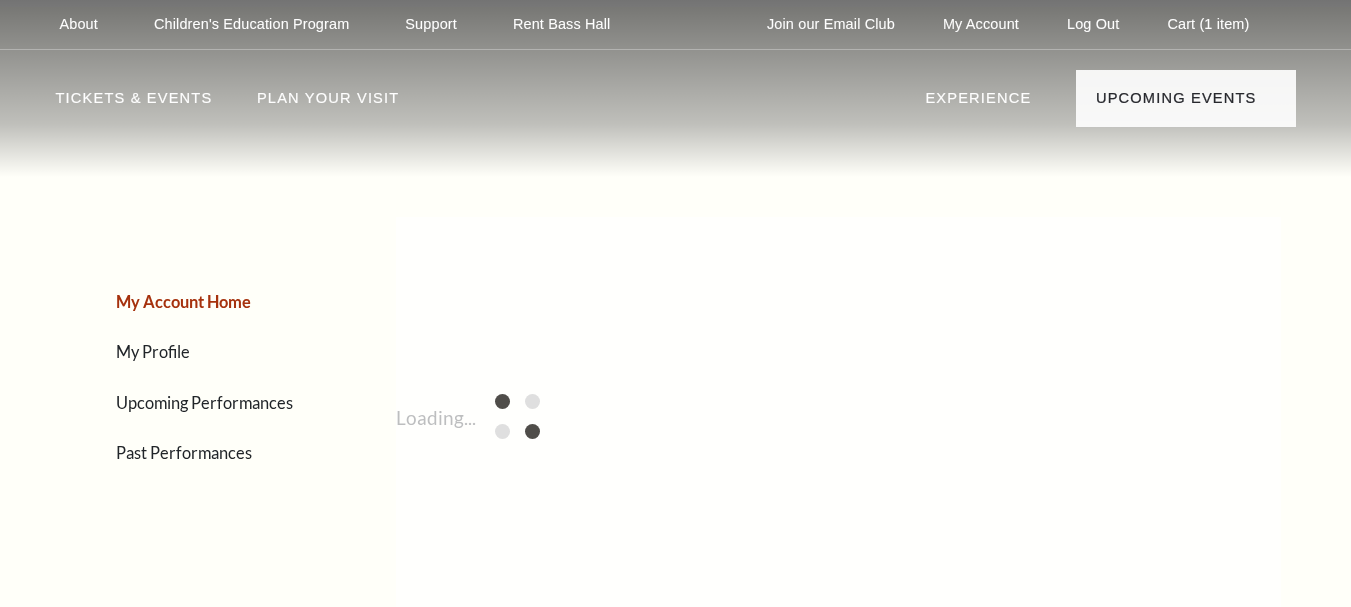scroll, scrollTop: 0, scrollLeft: 0, axis: both 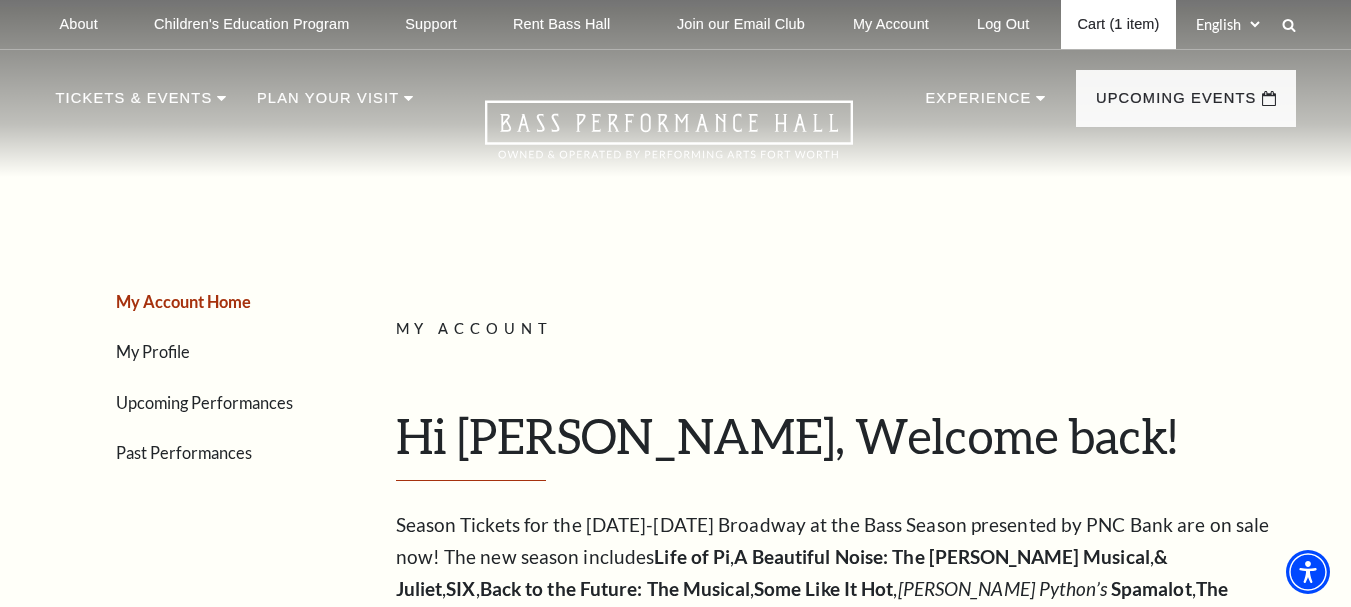 click on "Cart (1 item)" at bounding box center (1118, 24) 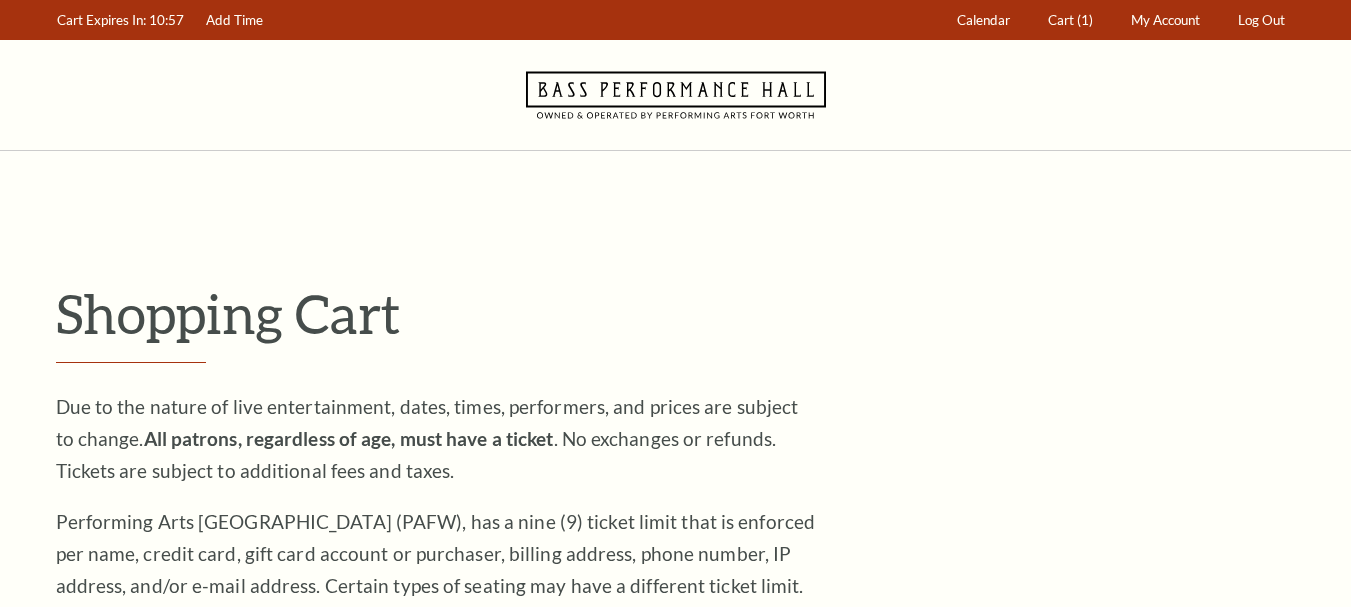 scroll, scrollTop: 0, scrollLeft: 0, axis: both 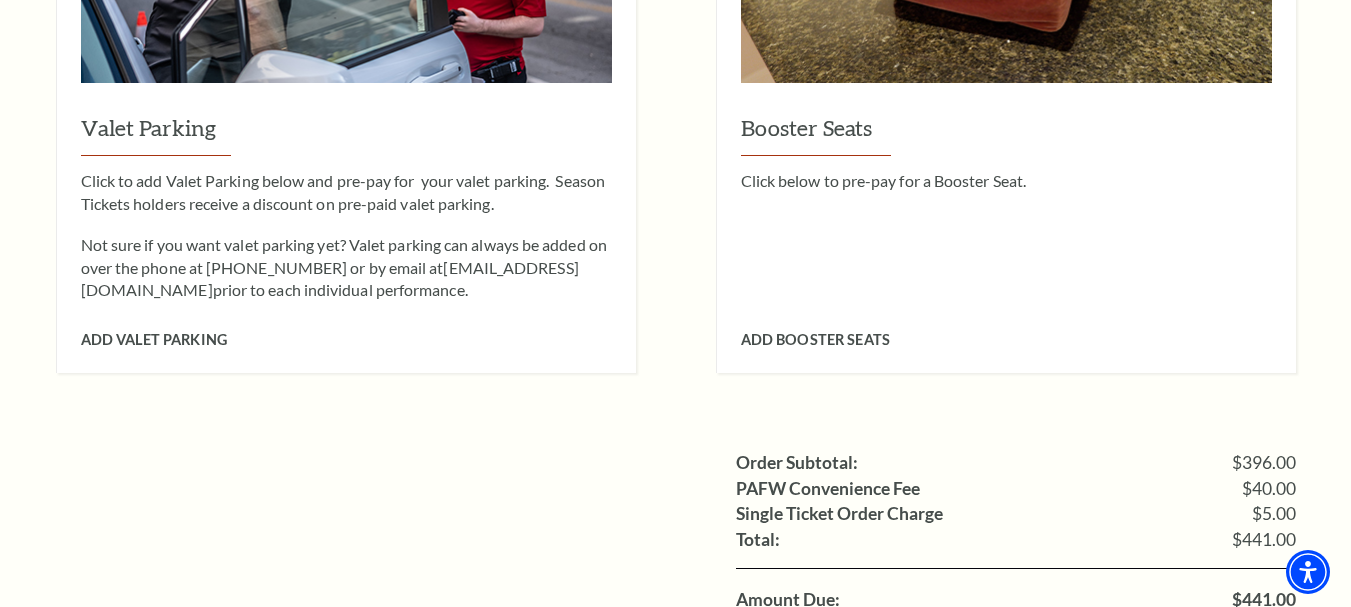drag, startPoint x: 1361, startPoint y: 102, endPoint x: 1334, endPoint y: 442, distance: 341.07037 